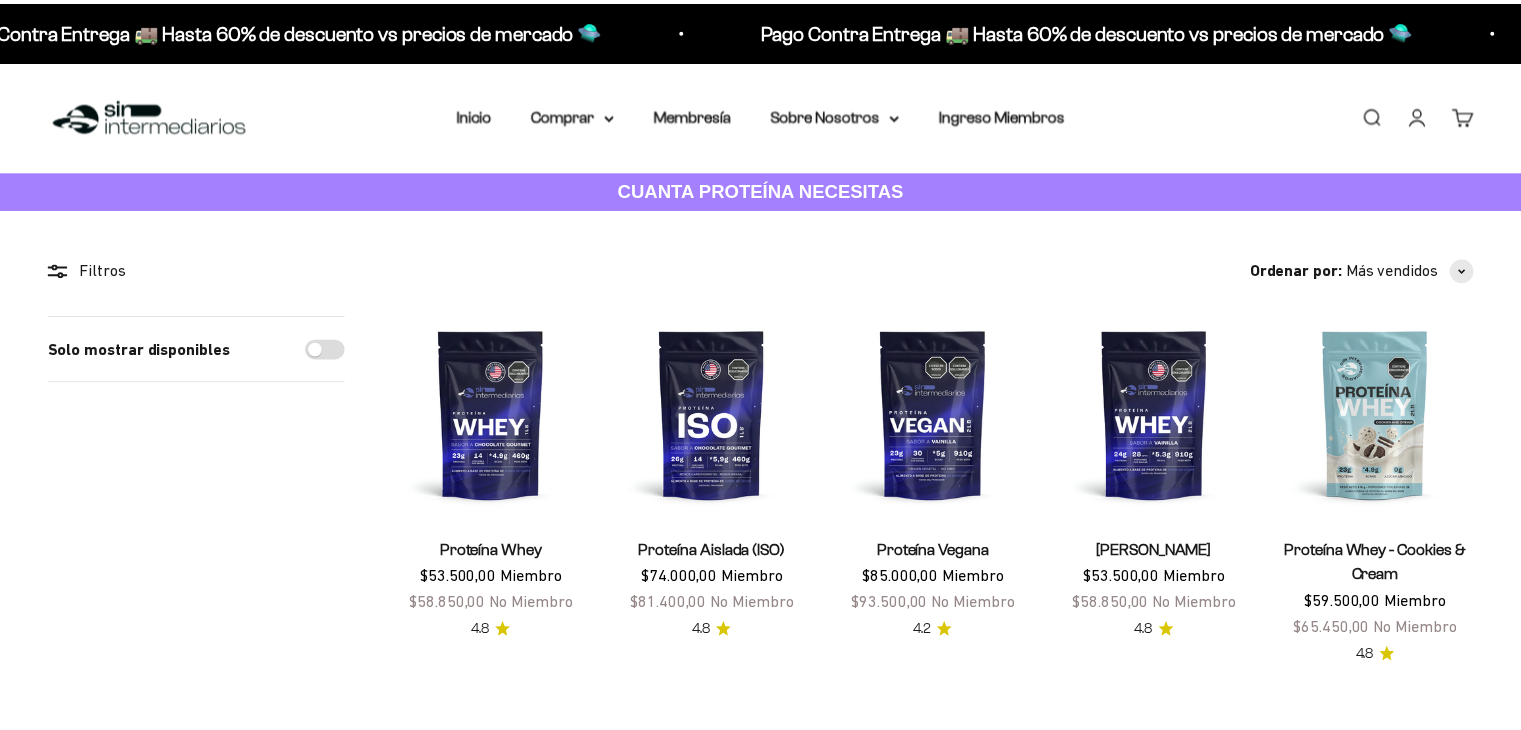 scroll, scrollTop: 0, scrollLeft: 0, axis: both 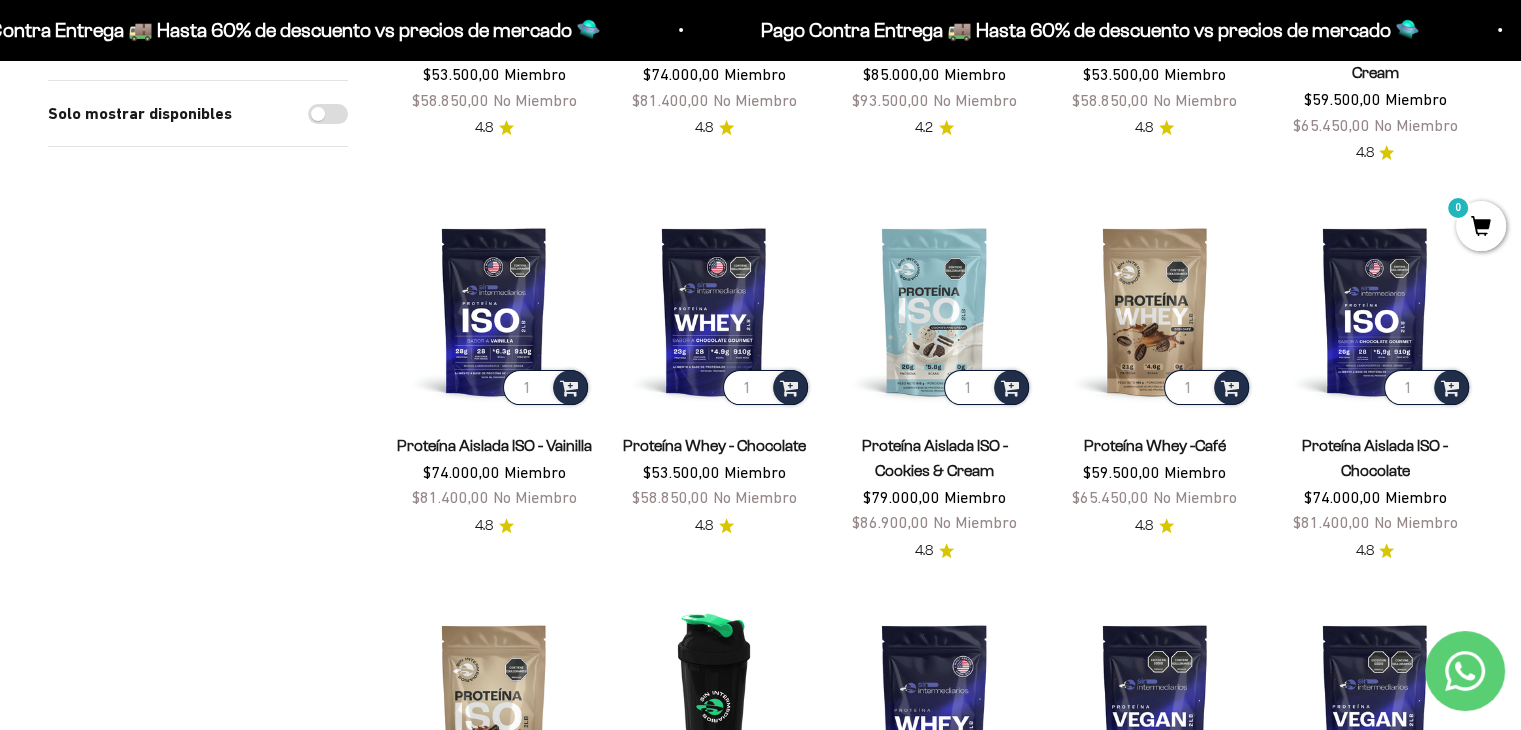 drag, startPoint x: 1526, startPoint y: 57, endPoint x: 1531, endPoint y: 154, distance: 97.128784 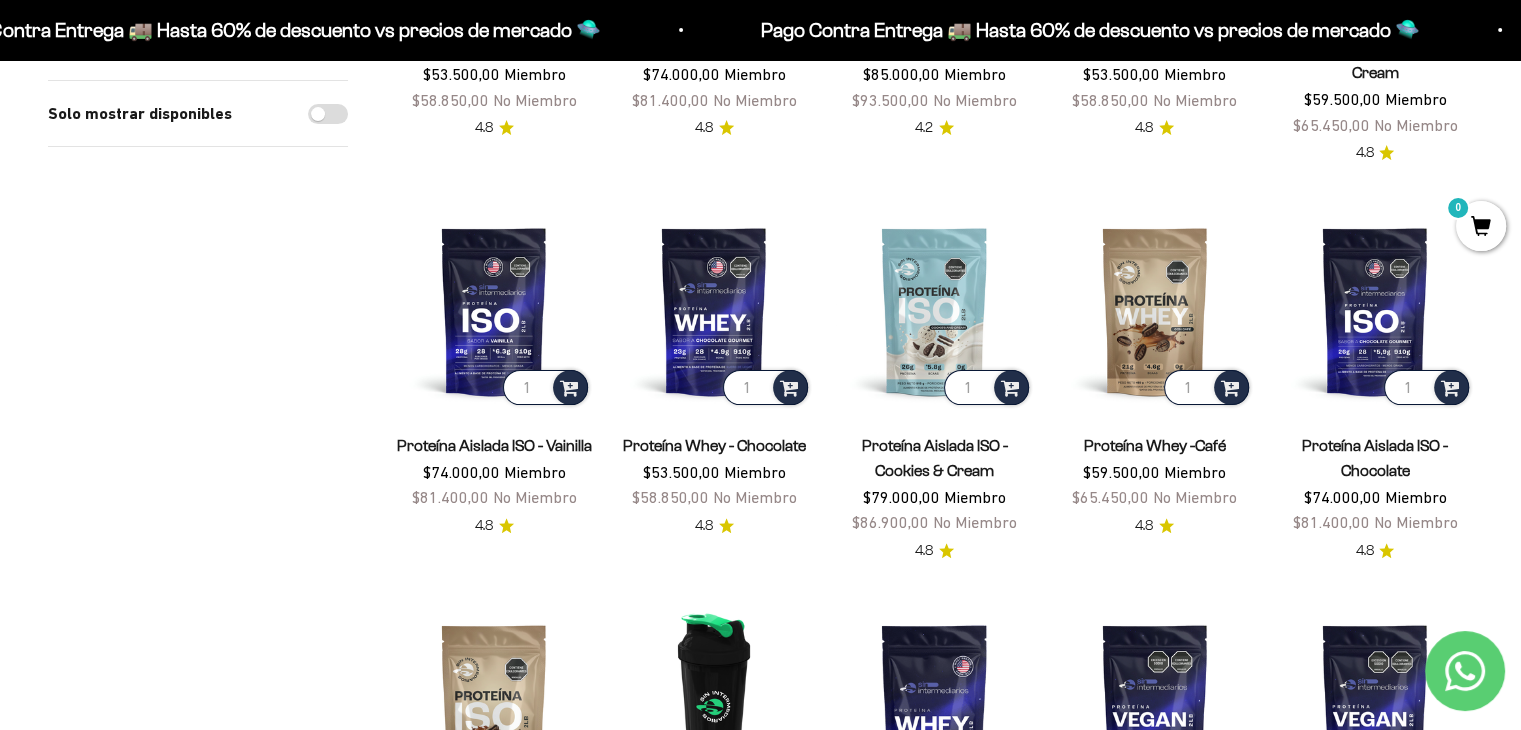 click on "Ir al contenido
Pago Contra Entrega 🚚 Hasta 60% de descuento vs precios [PERSON_NAME] 🛸
Pago Contra Entrega 🚚 Hasta 60% de descuento vs precios [PERSON_NAME] 🛸
Pago Contra Entrega 🚚 Hasta 60% de descuento vs precios [PERSON_NAME] 🛸
Pago Contra Entrega 🚚 Hasta 60% de descuento vs precios [PERSON_NAME] 🛸
Pago Contra Entrega 🚚 Hasta 60% de descuento vs precios [PERSON_NAME] 🛸
Pago Contra Entrega 🚚 Hasta 60% de descuento vs precios [PERSON_NAME] 🛸
Pago Contra Entrega 🚚 Hasta 60% de descuento vs precios [PERSON_NAME] 🛸
Pago Contra Entrega 🚚 Hasta 60% de descuento vs precios [PERSON_NAME] 🛸" at bounding box center (760, 1285) 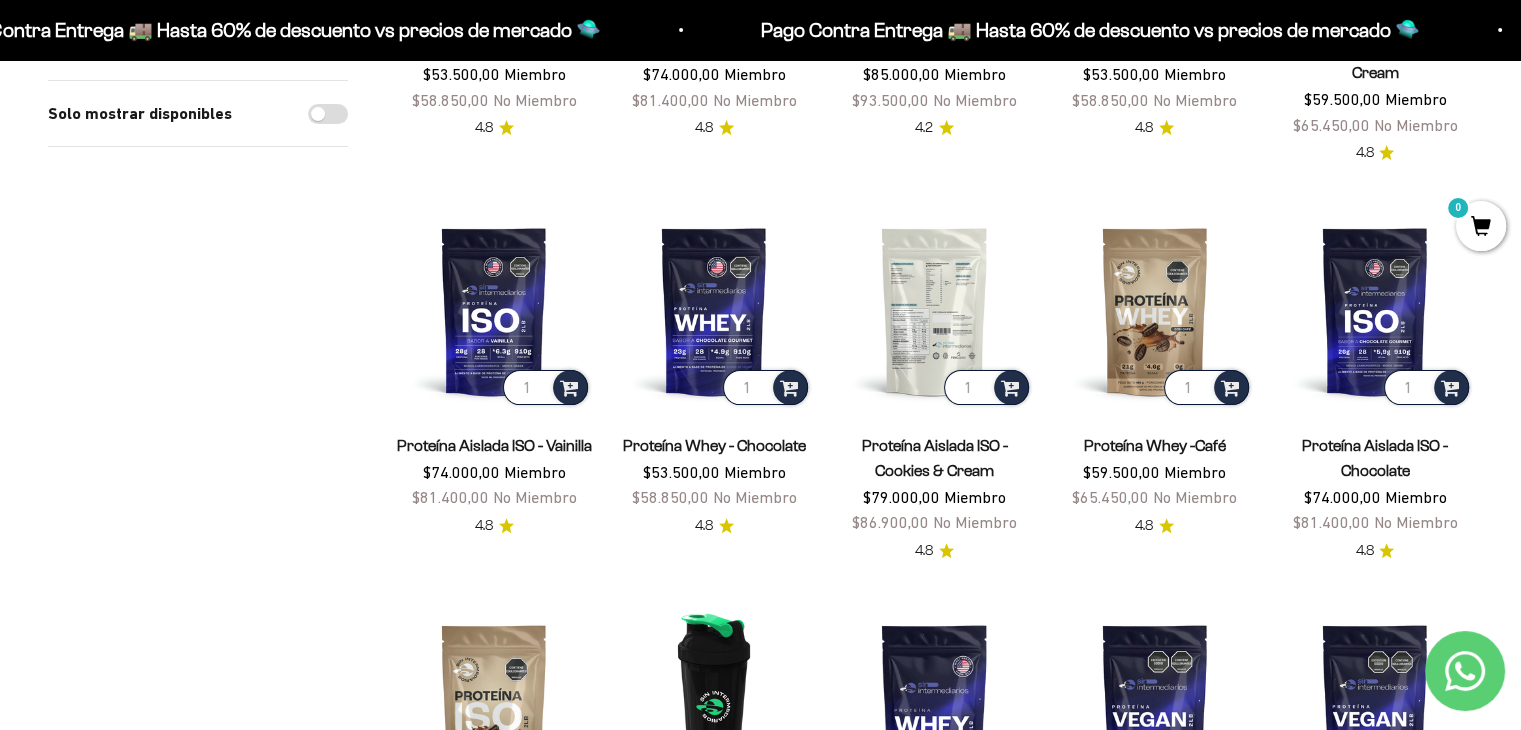 click at bounding box center (934, 311) 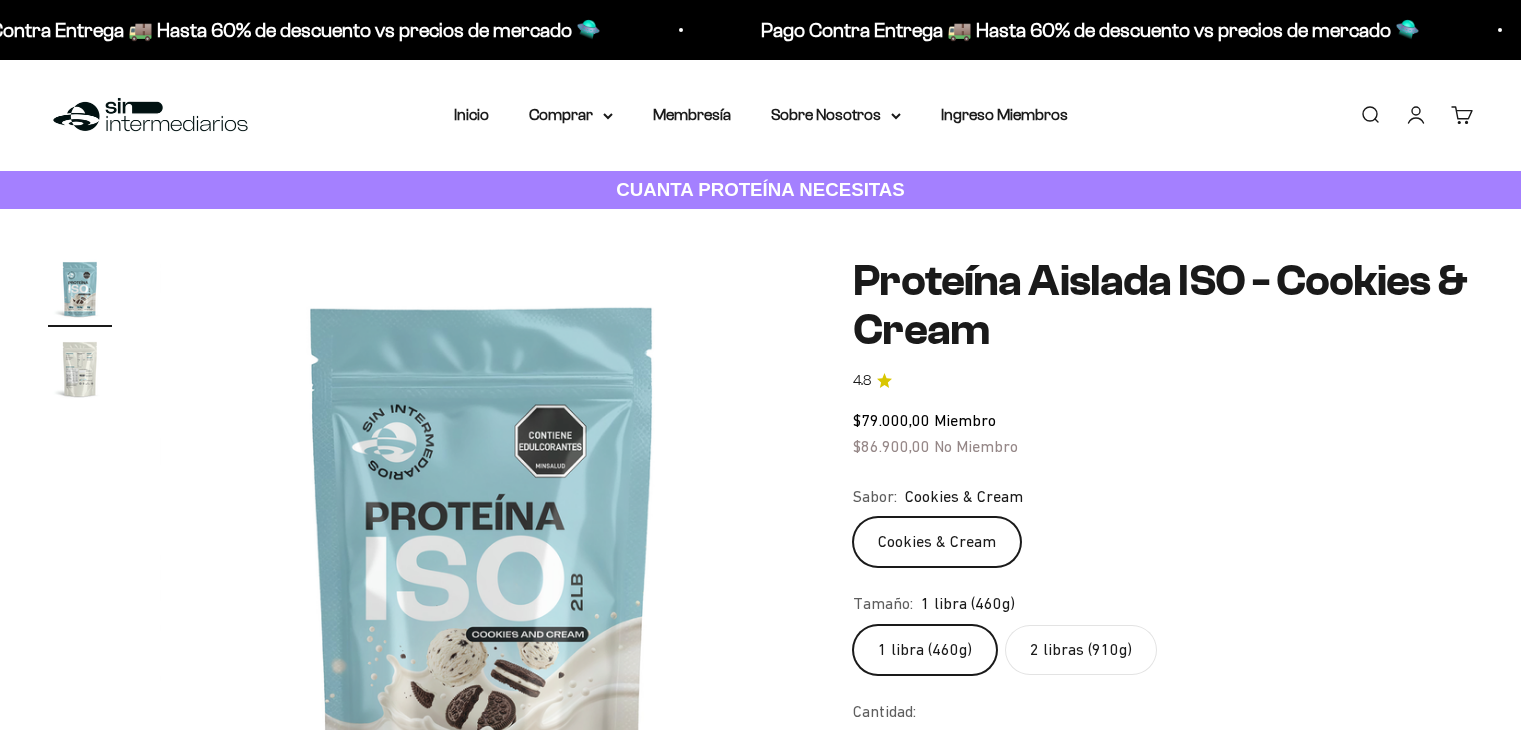 scroll, scrollTop: 0, scrollLeft: 0, axis: both 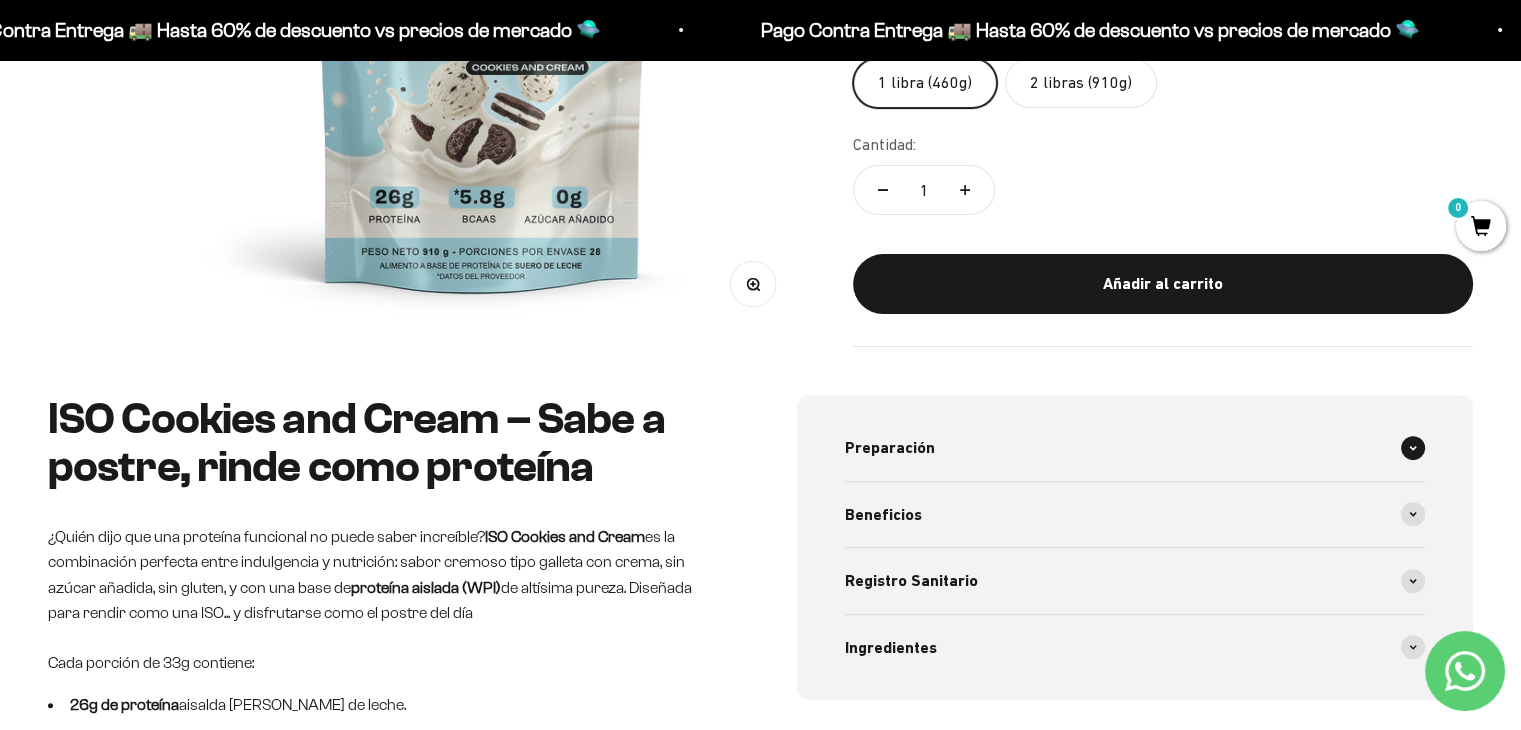 click at bounding box center [1413, 448] 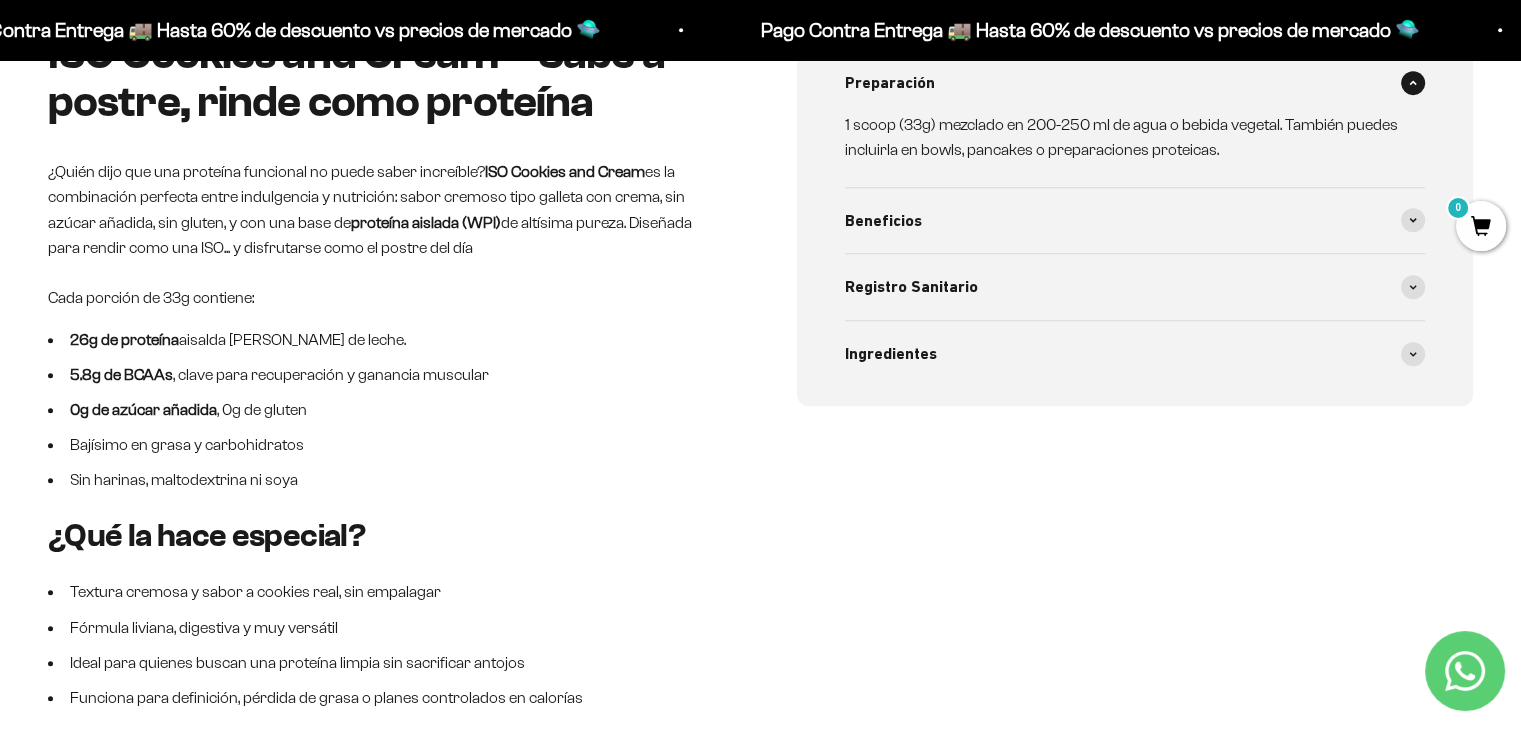scroll, scrollTop: 946, scrollLeft: 0, axis: vertical 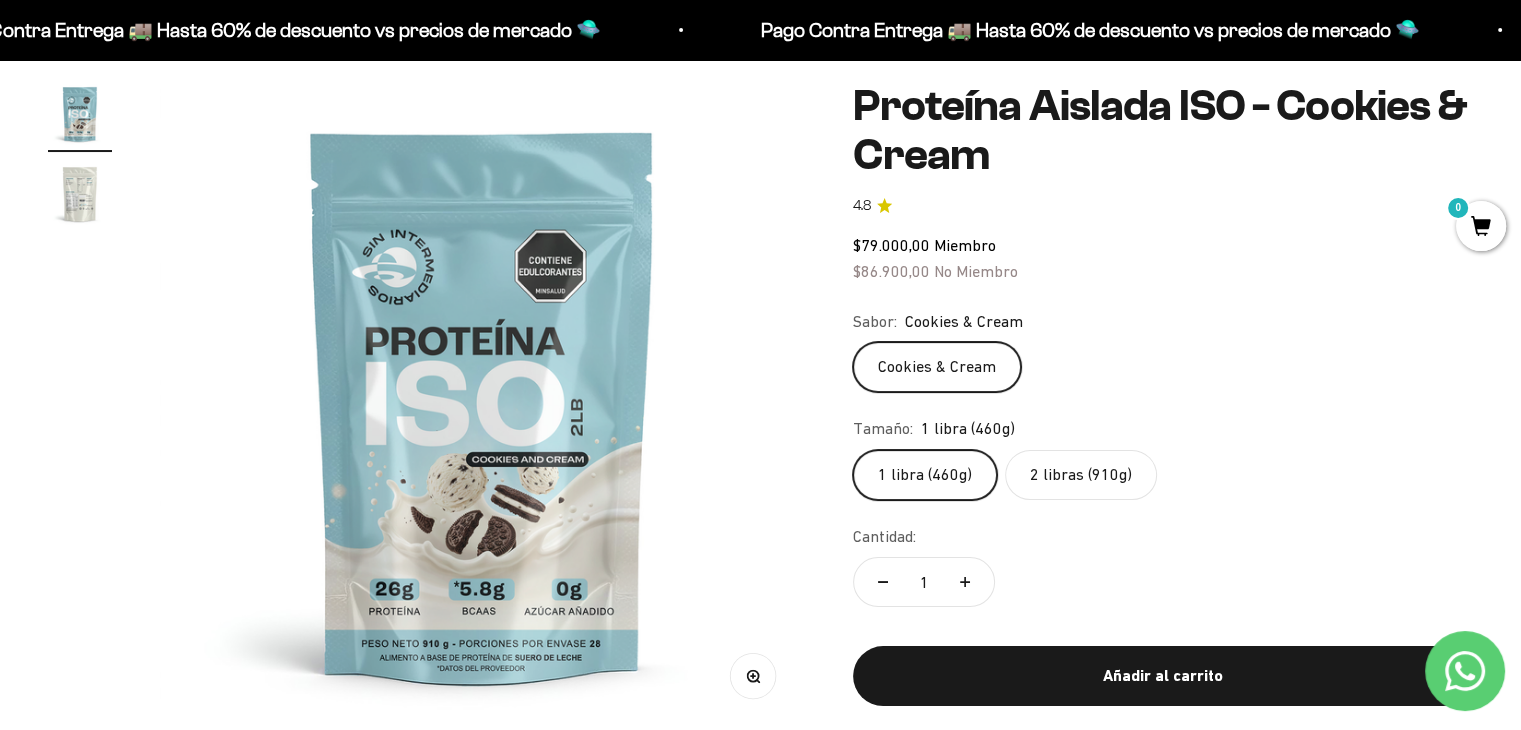 click on "2 libras (910g)" 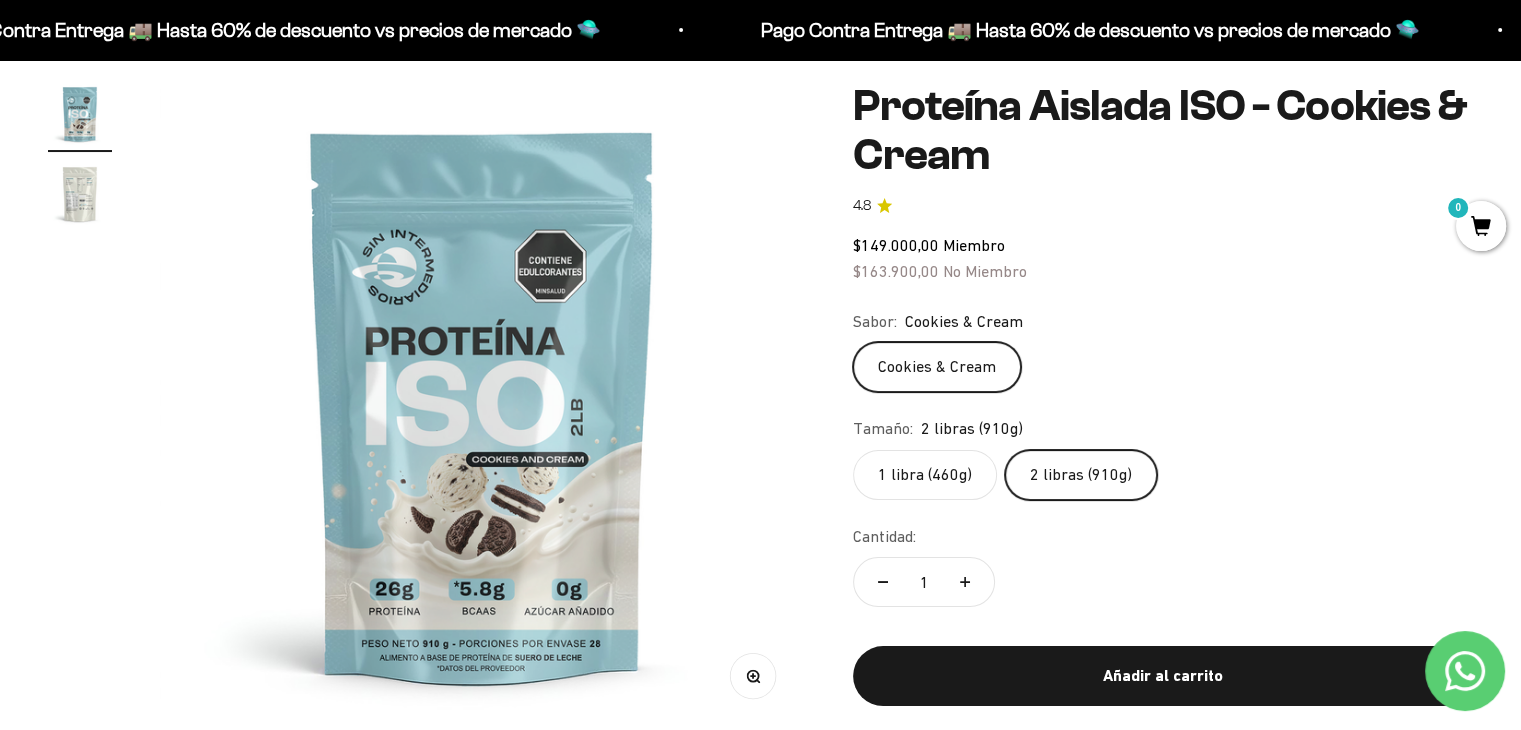 click on "1 libra (460g)" 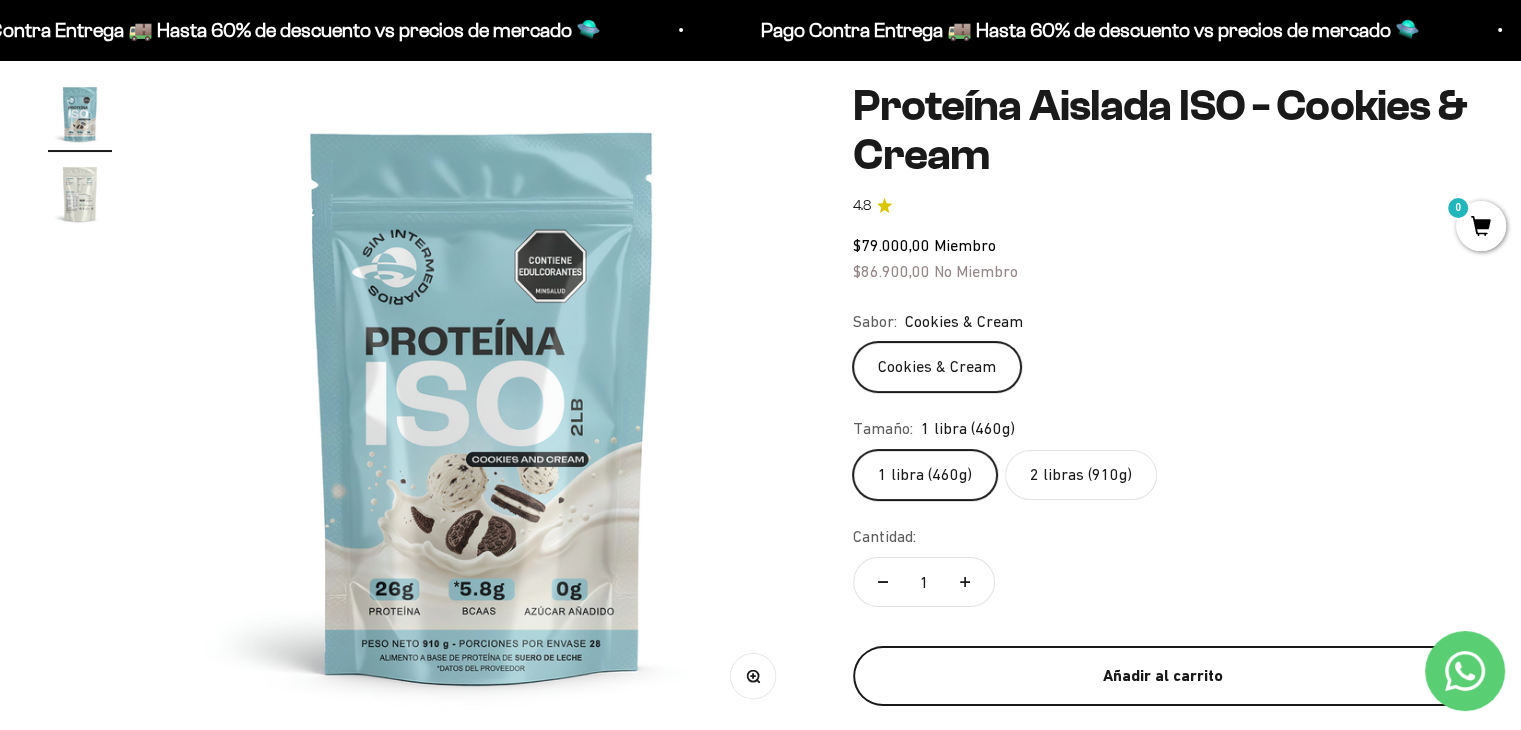 click on "Añadir al carrito" at bounding box center [1163, 676] 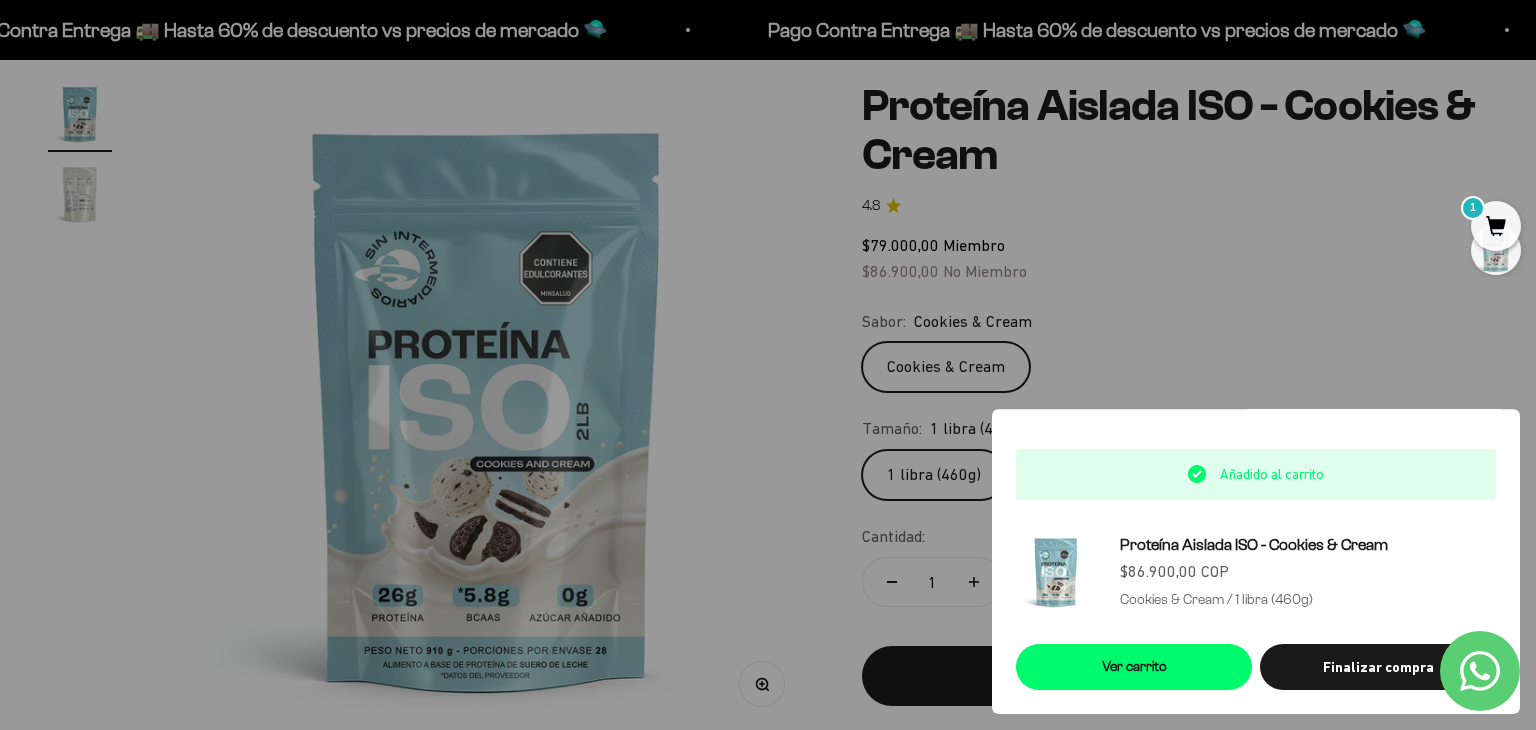 click at bounding box center [768, 365] 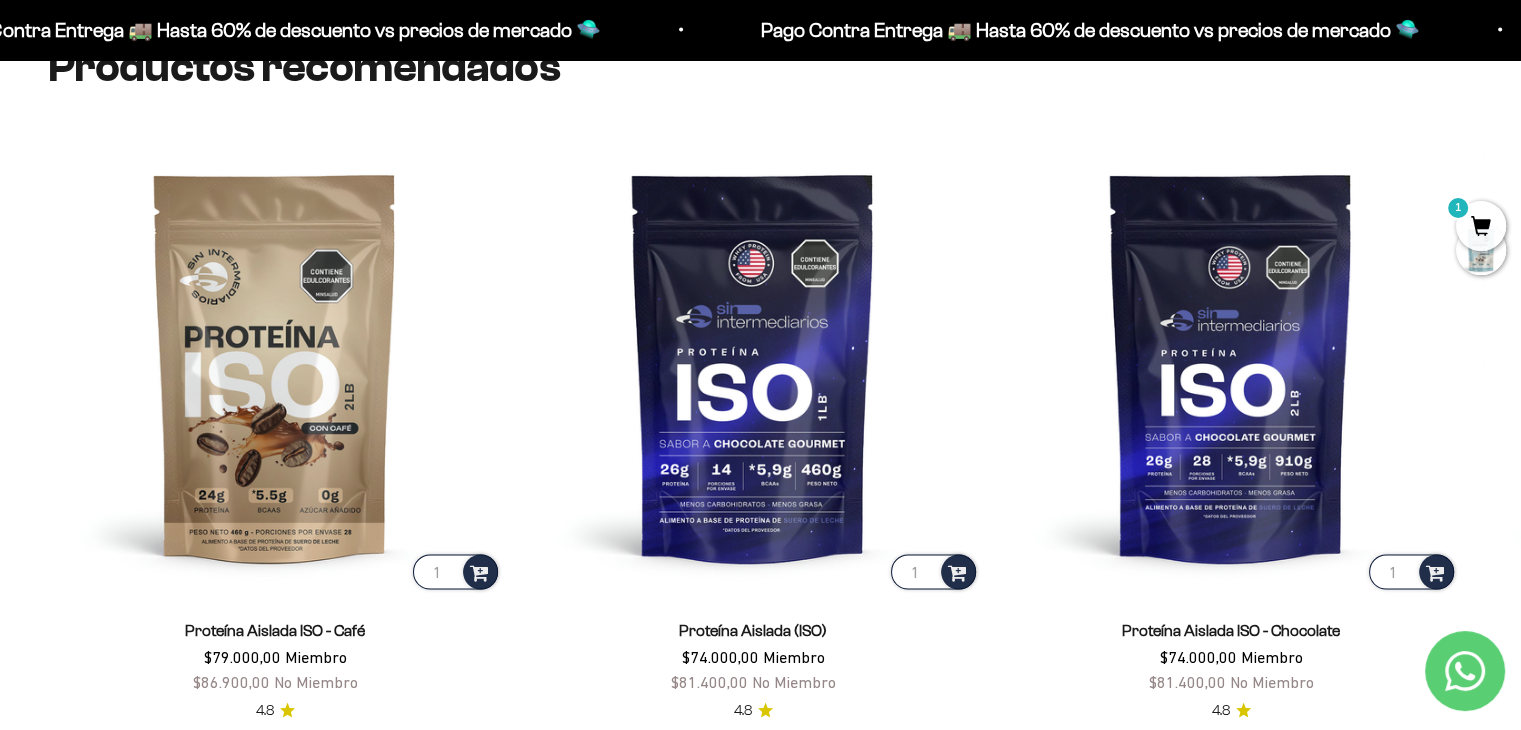 scroll, scrollTop: 3980, scrollLeft: 0, axis: vertical 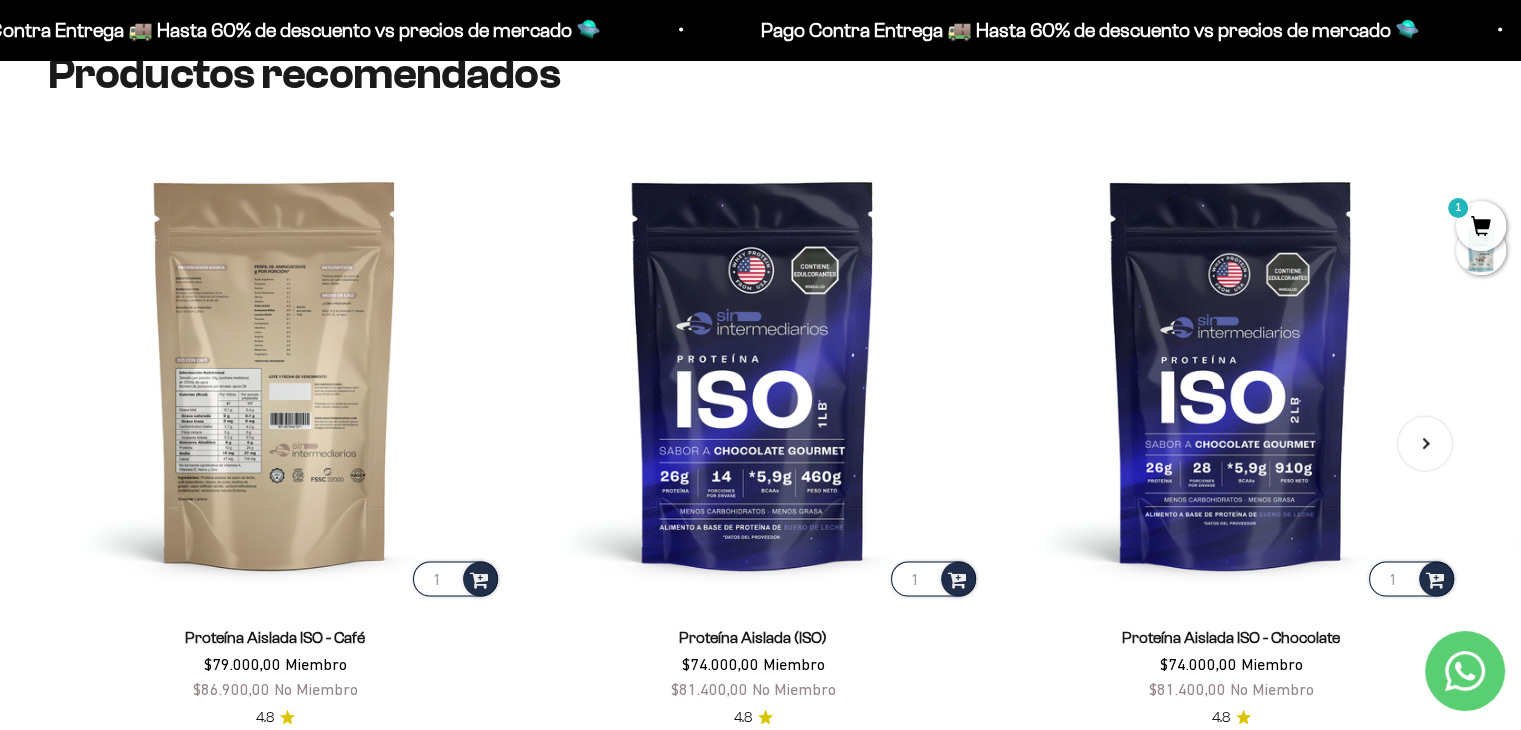 click at bounding box center (275, 374) 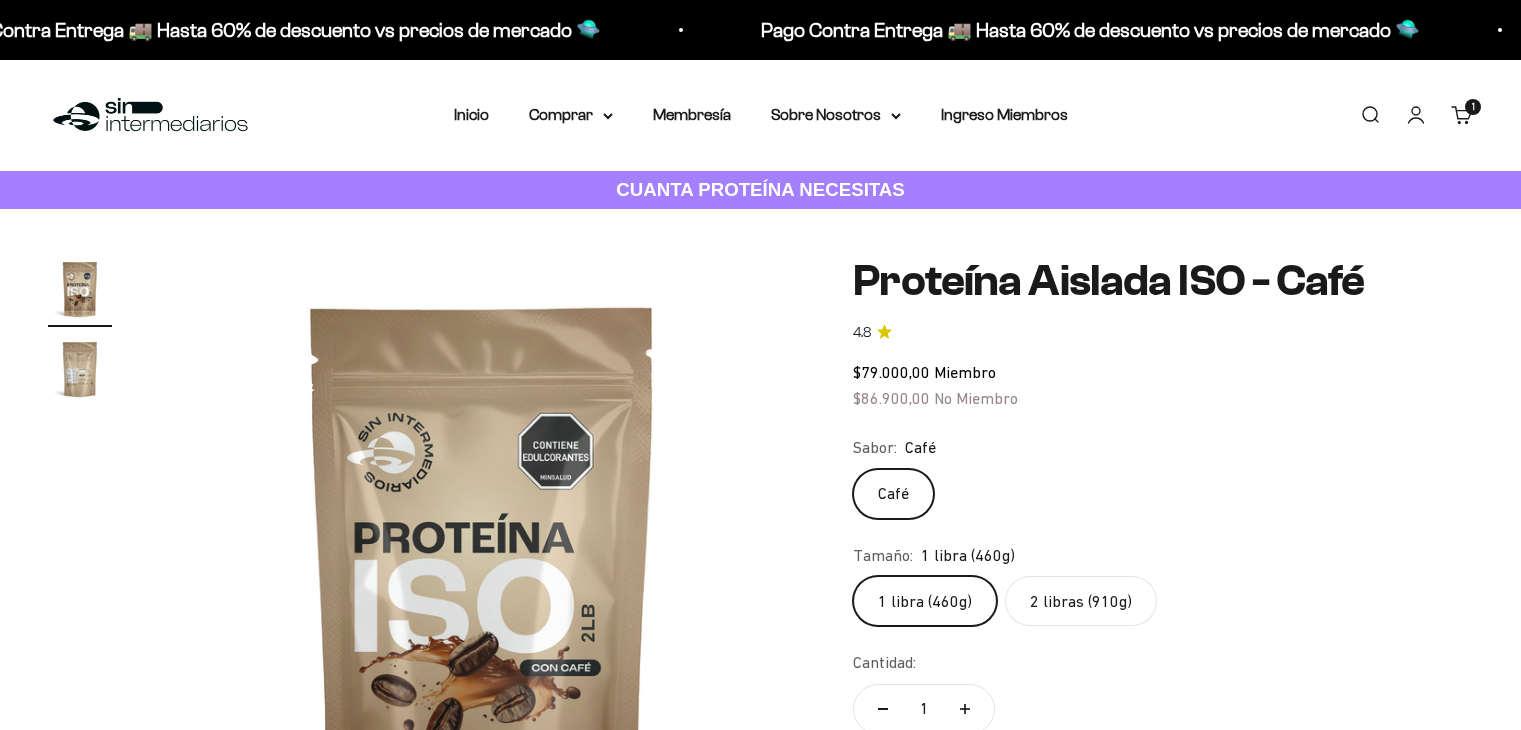 scroll, scrollTop: 0, scrollLeft: 0, axis: both 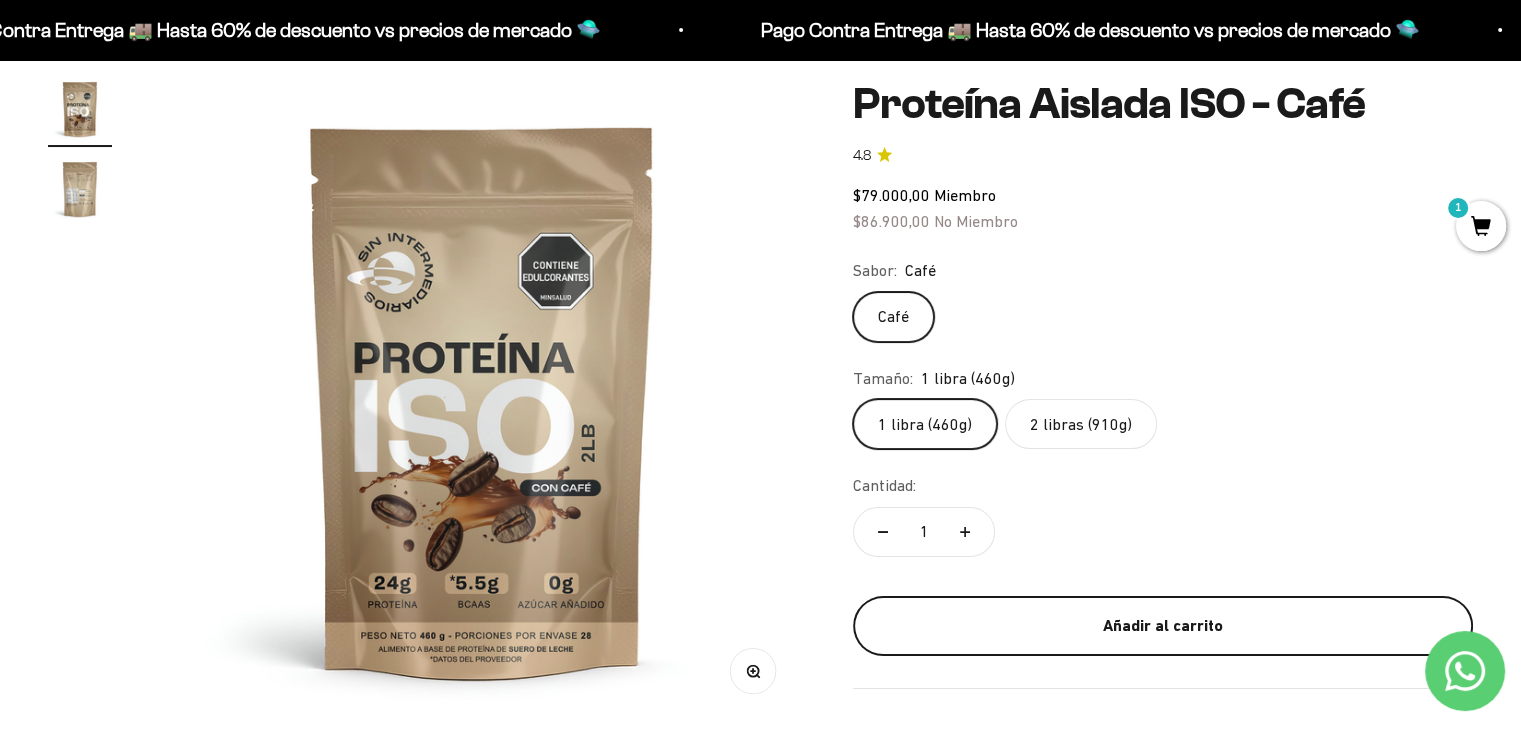 click on "Añadir al carrito" at bounding box center [1163, 626] 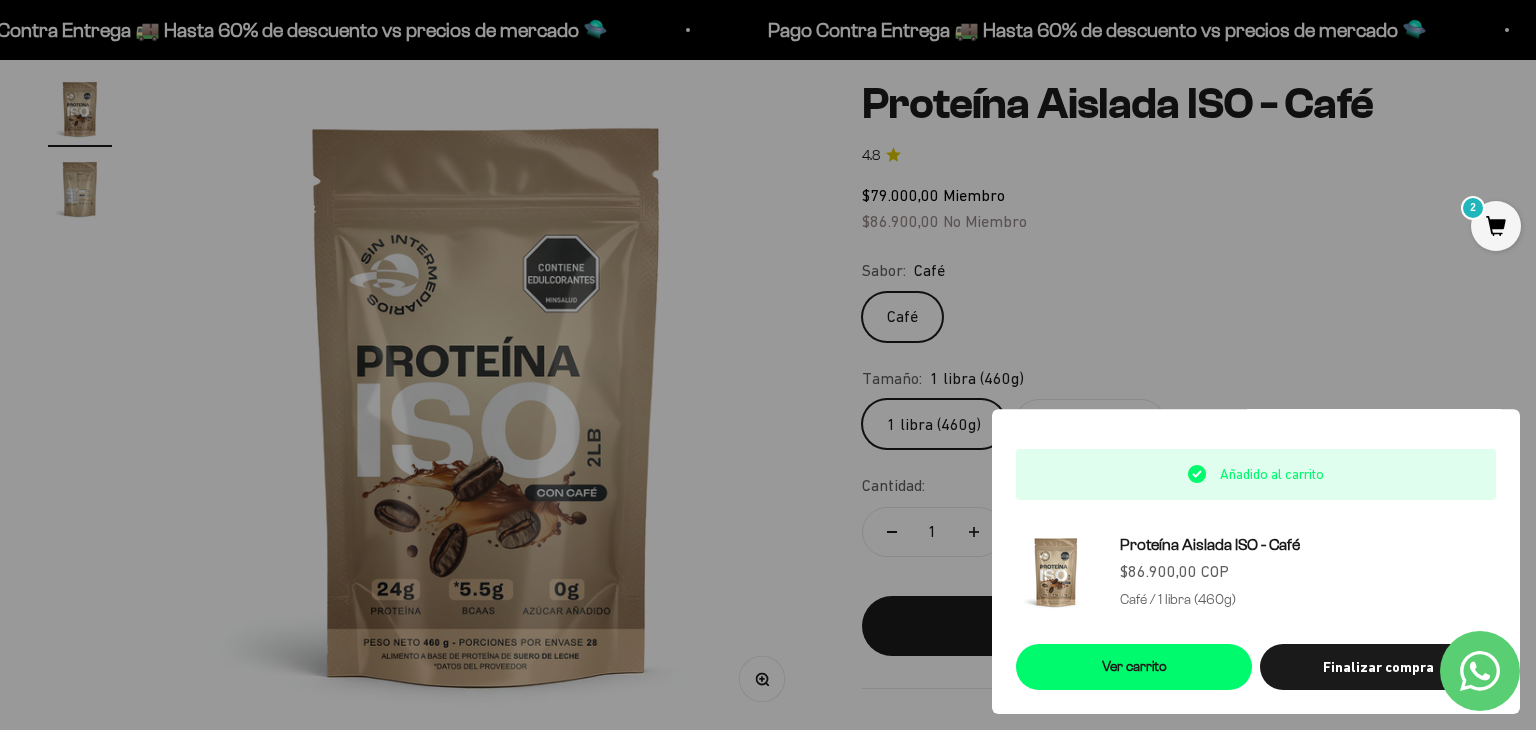 click at bounding box center [768, 365] 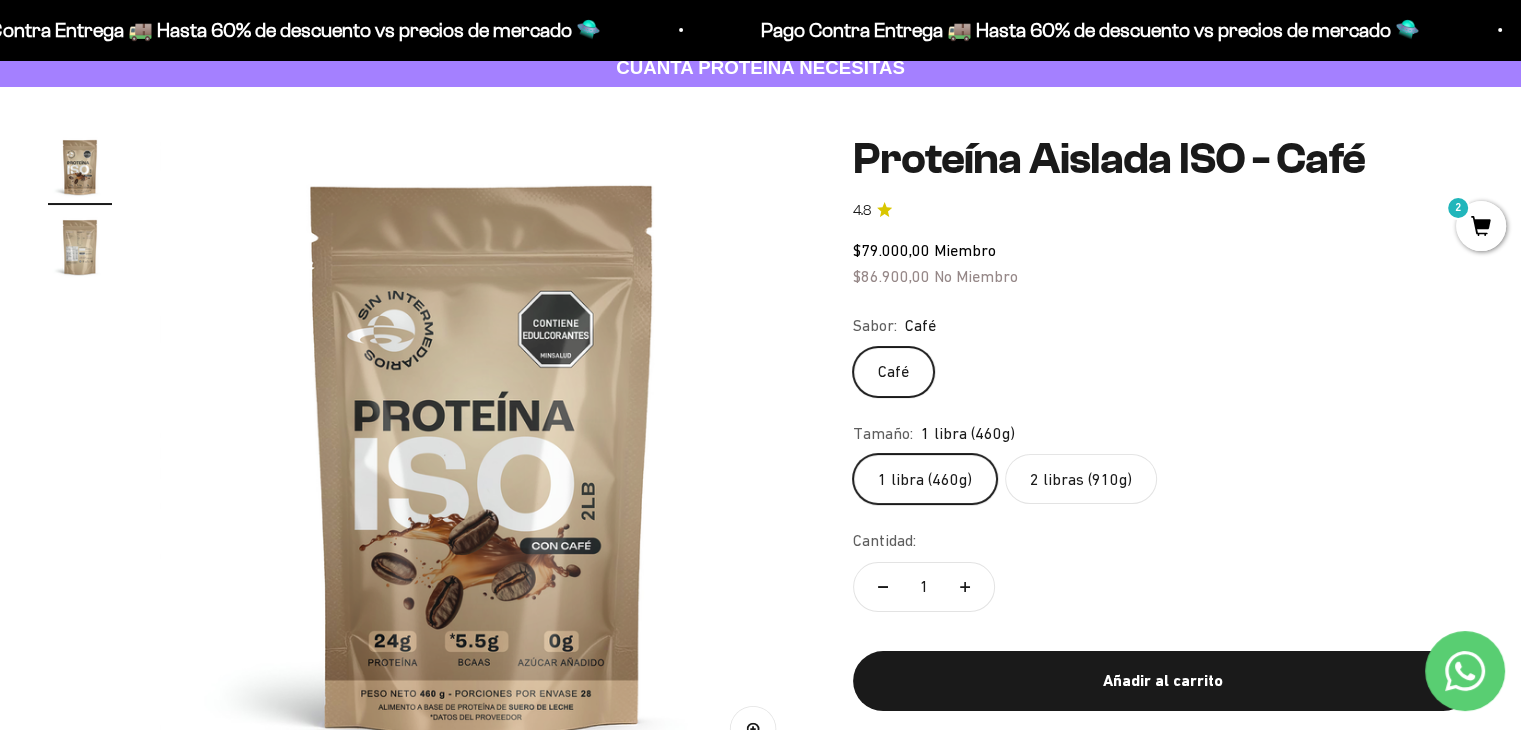 scroll, scrollTop: 129, scrollLeft: 0, axis: vertical 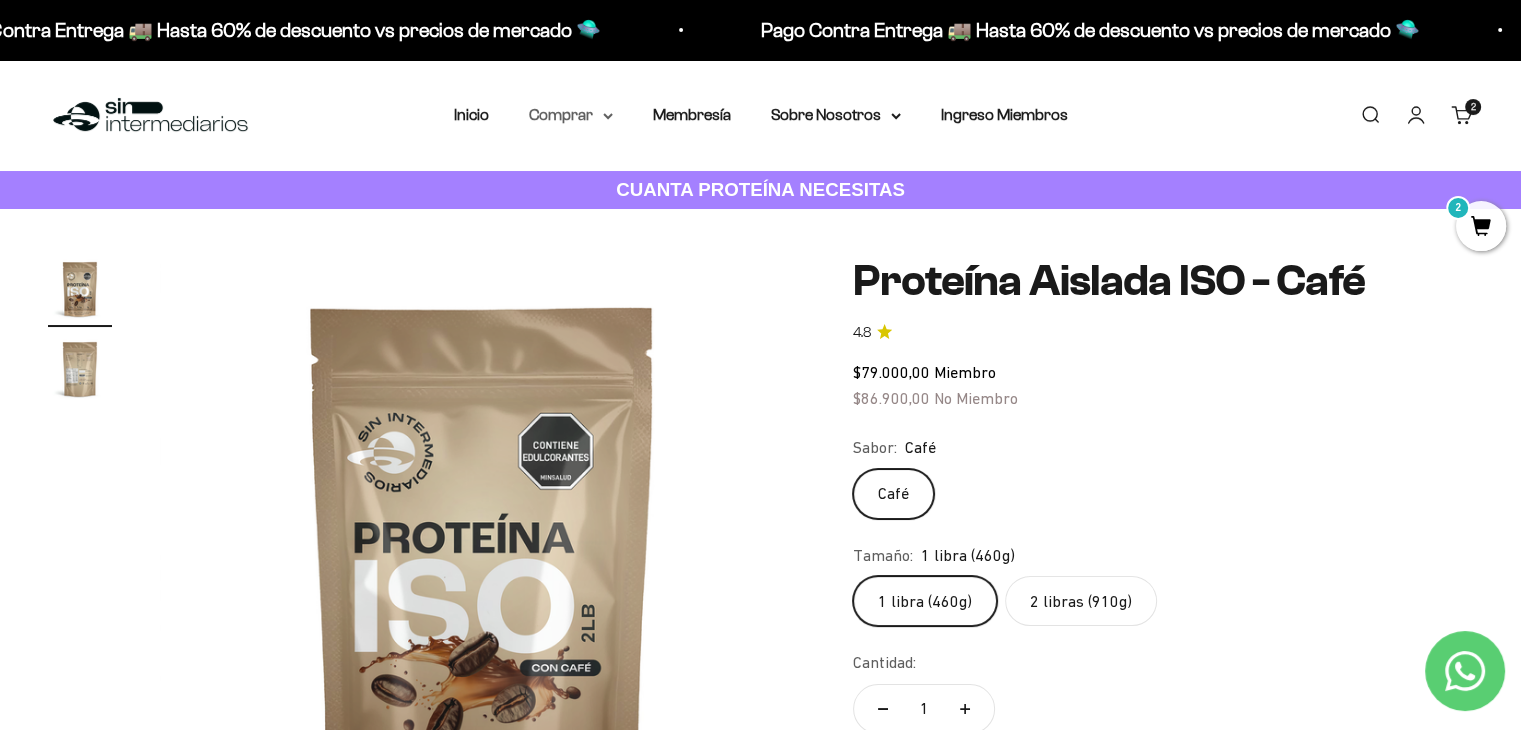 click on "Comprar" at bounding box center (571, 115) 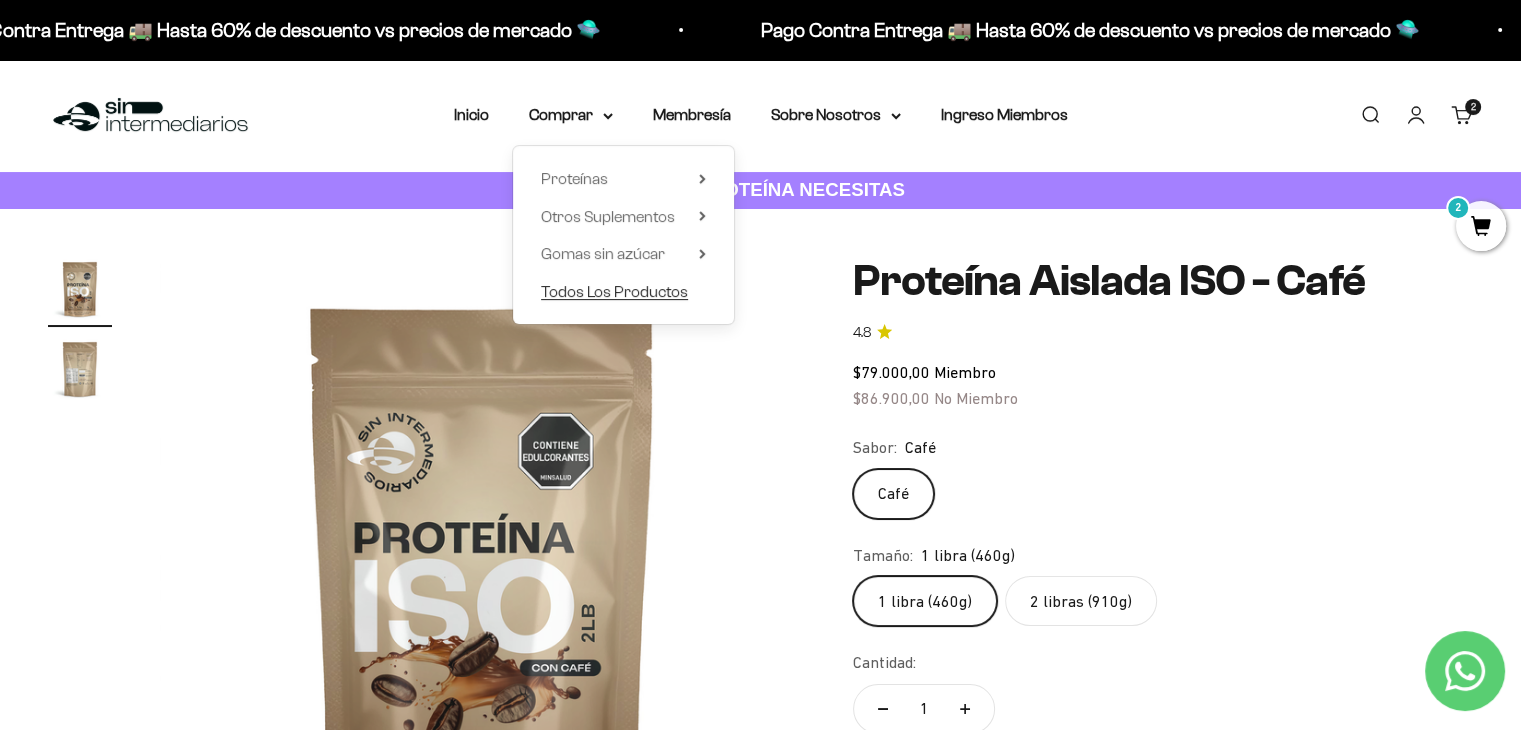 click on "Todos Los Productos" at bounding box center [614, 291] 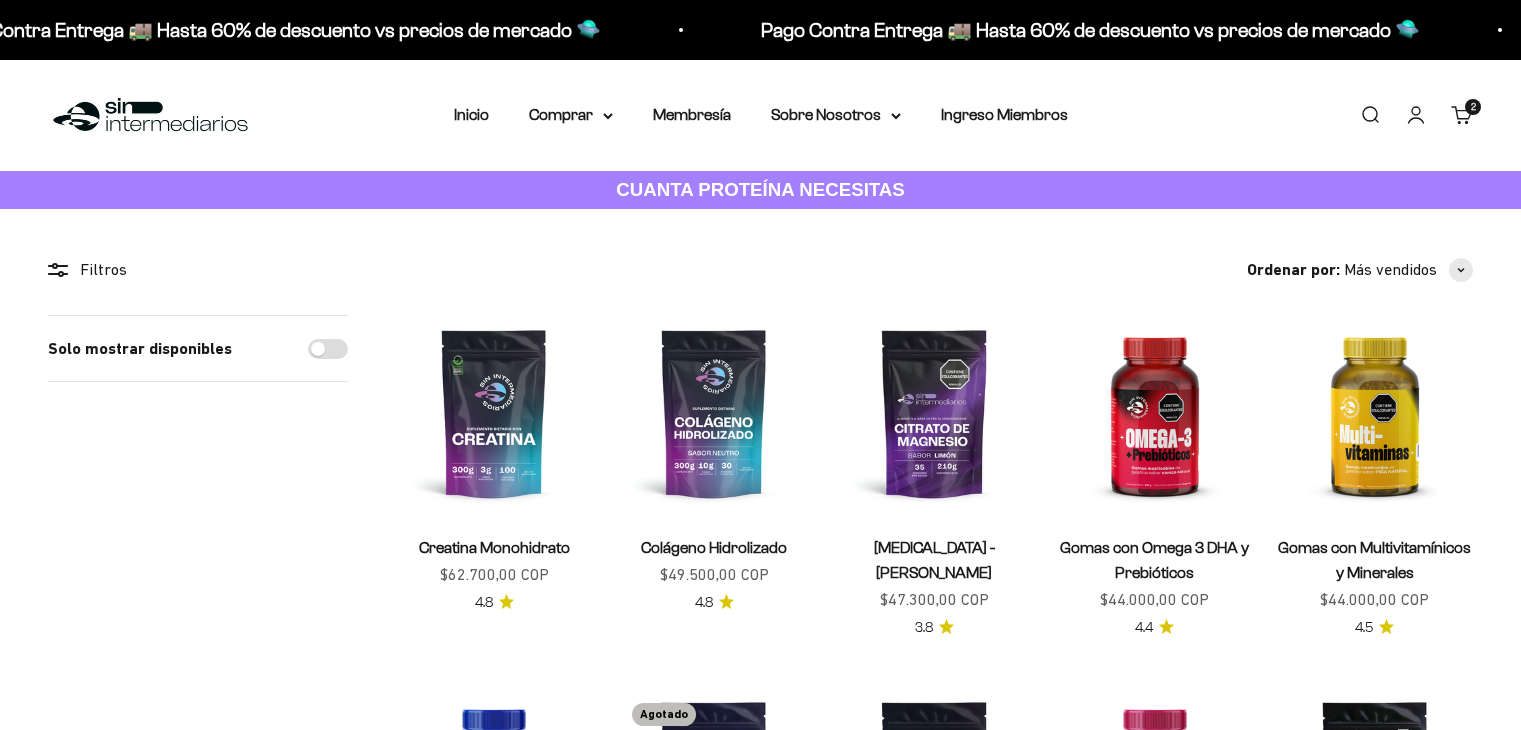 scroll, scrollTop: 0, scrollLeft: 0, axis: both 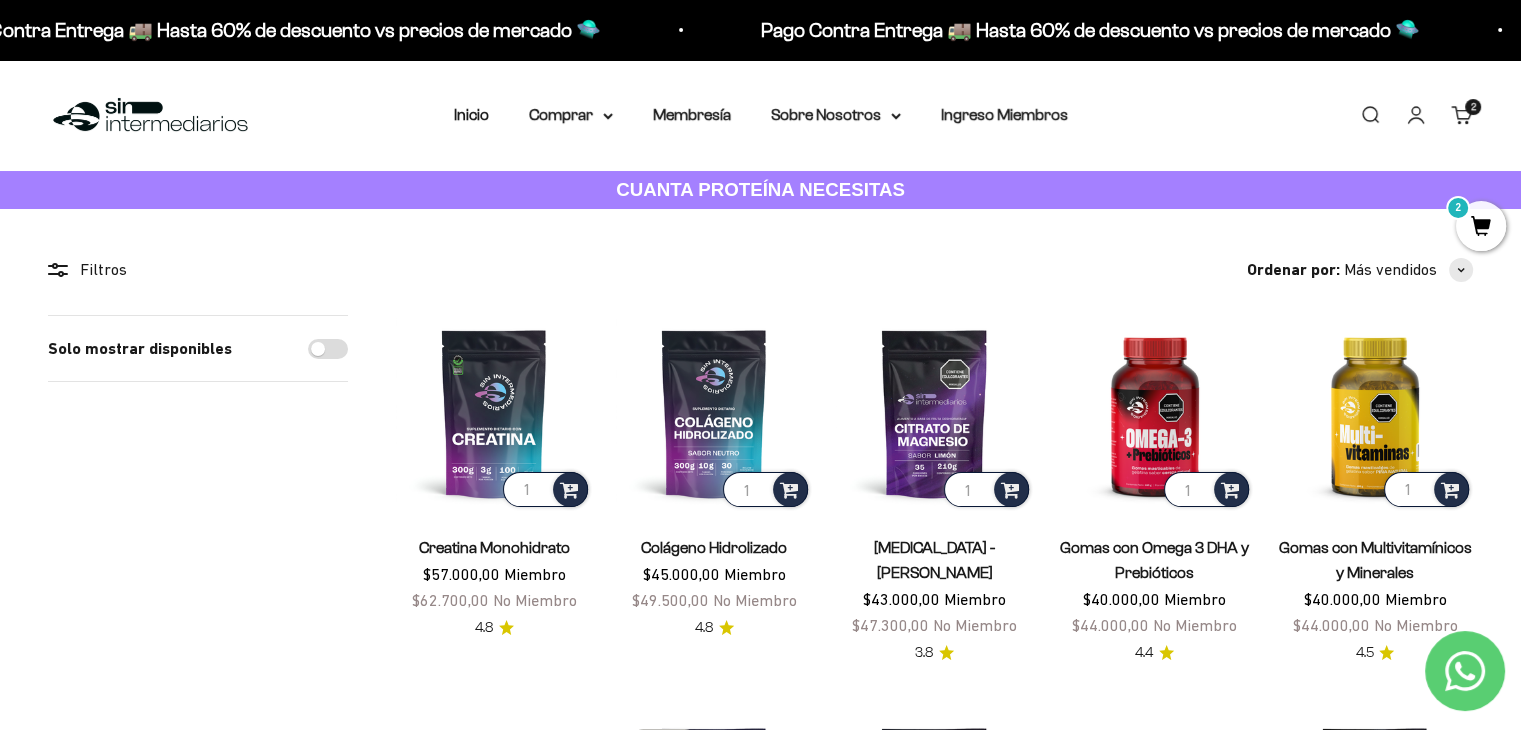 drag, startPoint x: 1527, startPoint y: 37, endPoint x: 1533, endPoint y: 9, distance: 28.635643 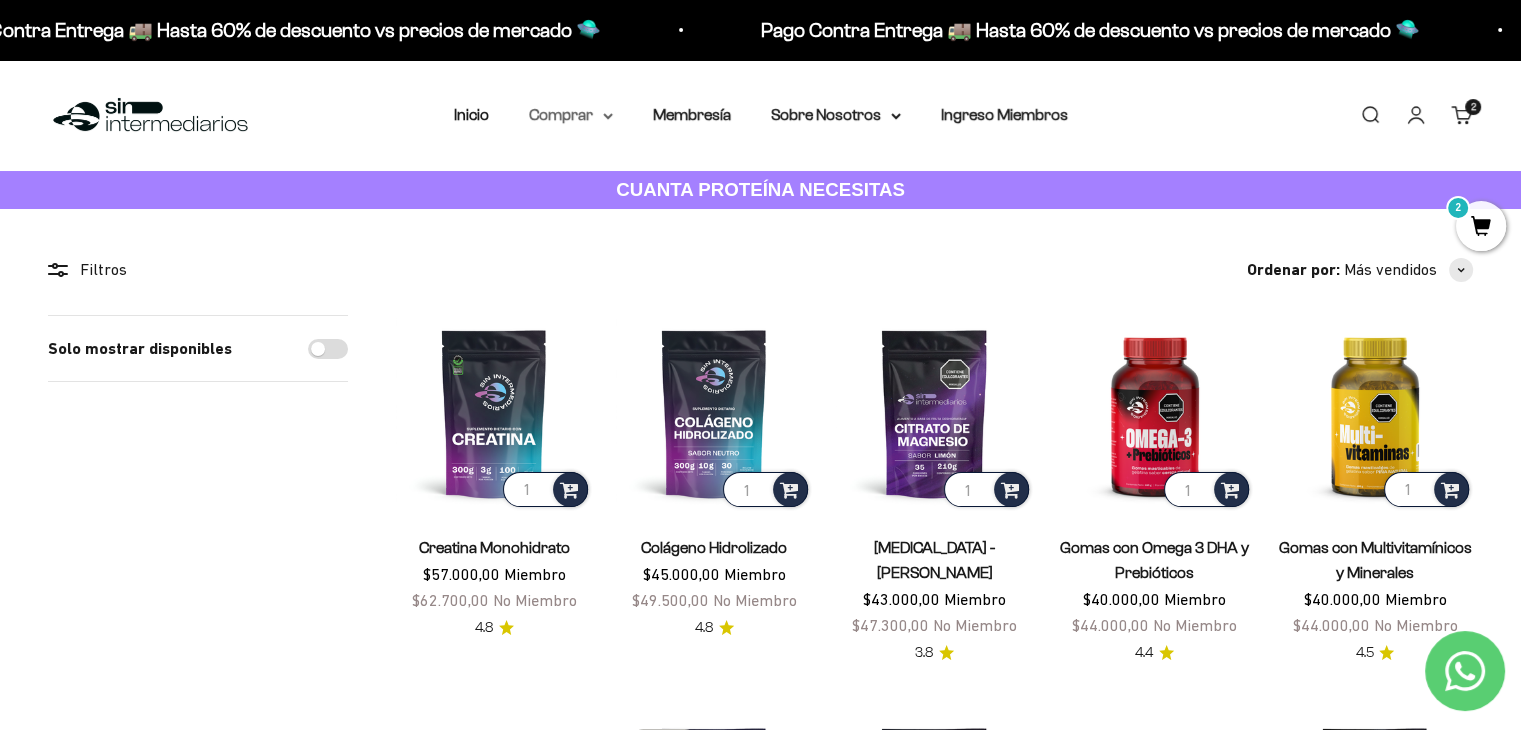 click on "Comprar" at bounding box center (571, 115) 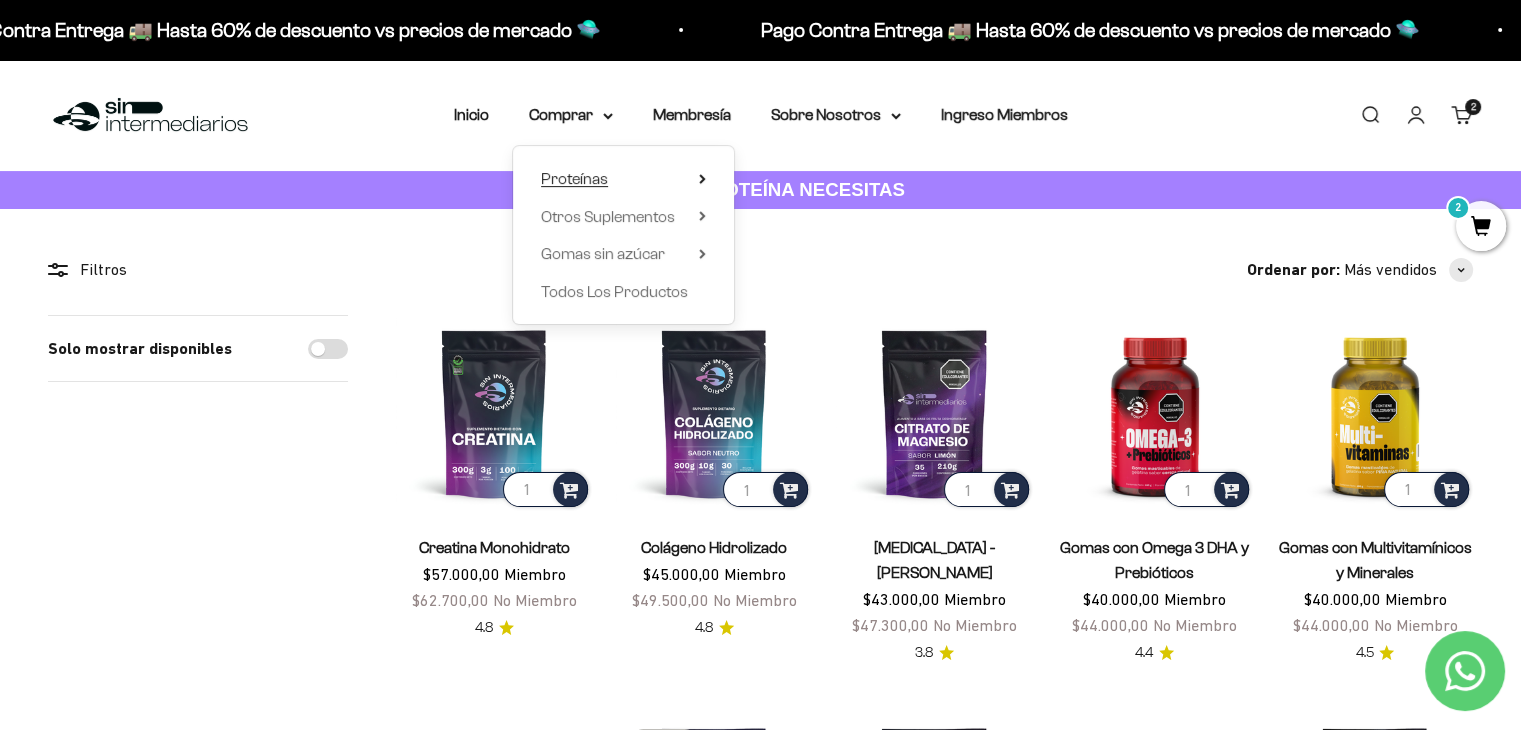 click on "Proteínas" at bounding box center (623, 179) 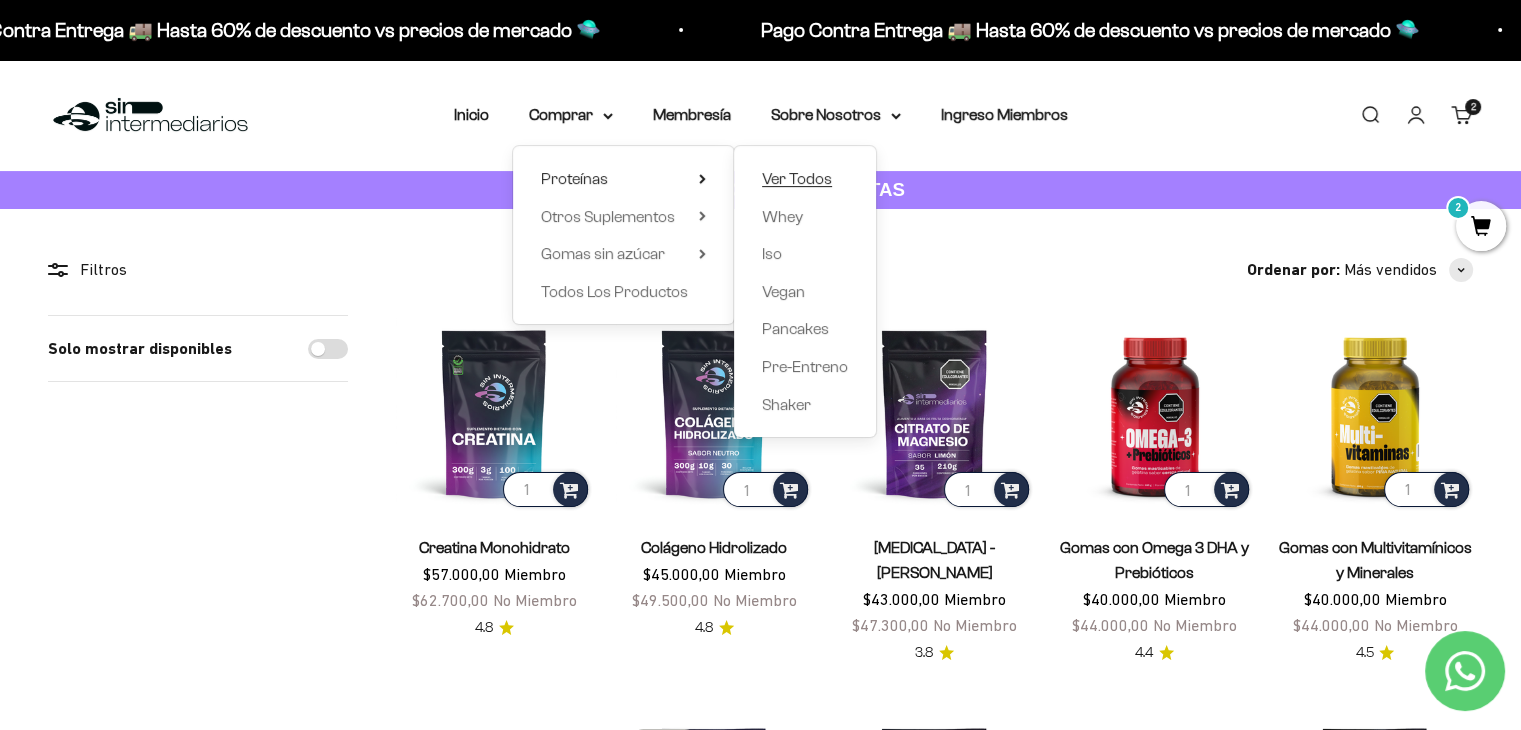 click on "Ver Todos" at bounding box center [797, 178] 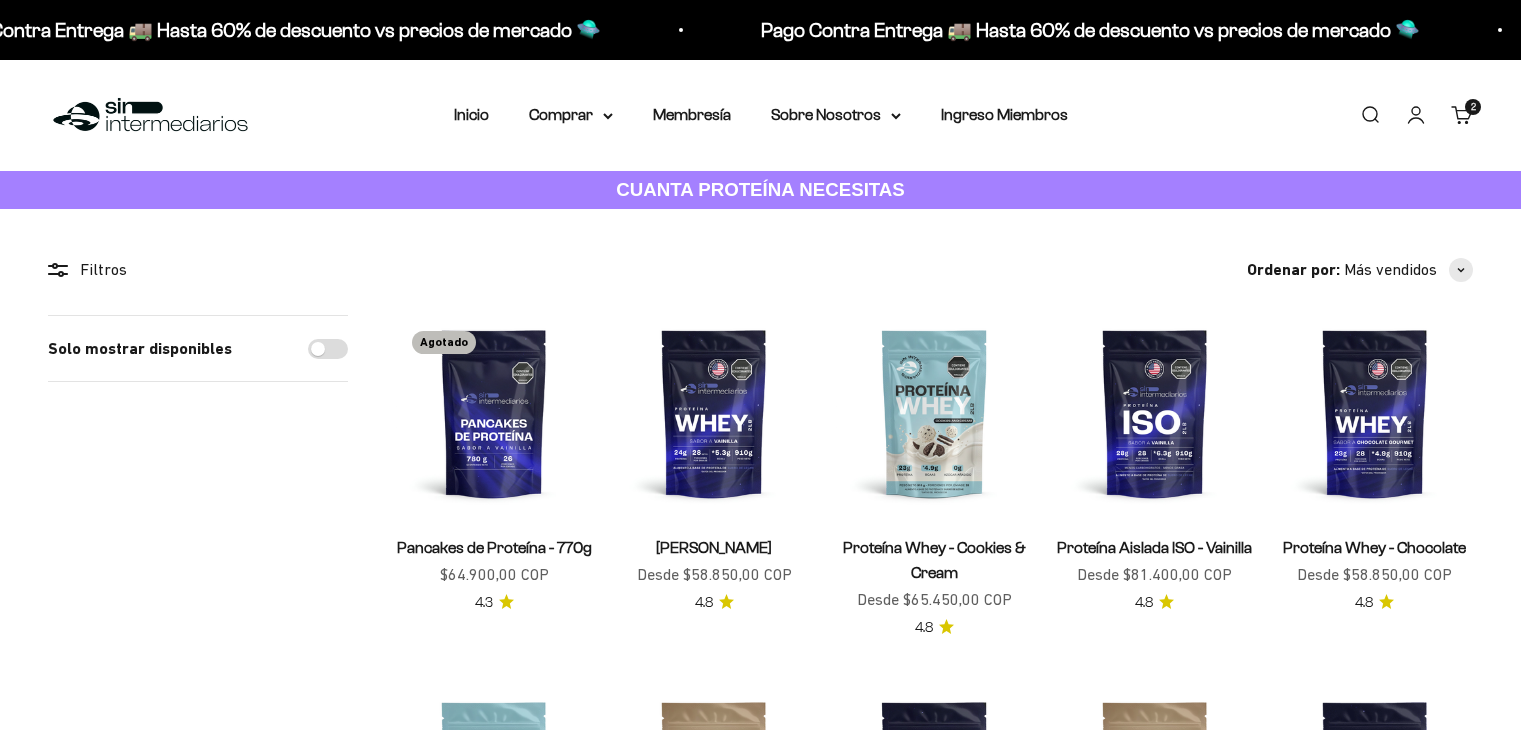 scroll, scrollTop: 0, scrollLeft: 0, axis: both 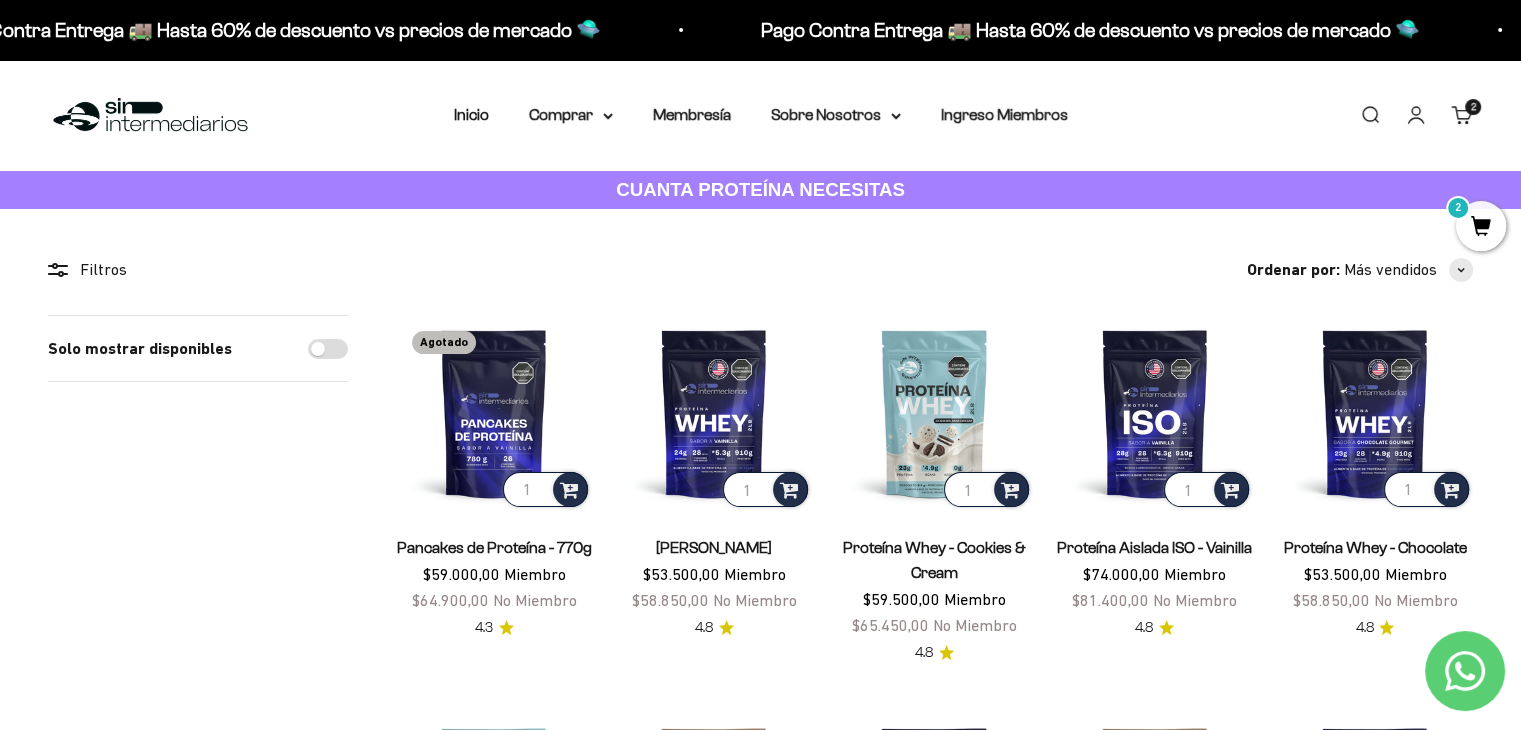 click on "2" at bounding box center [1481, 226] 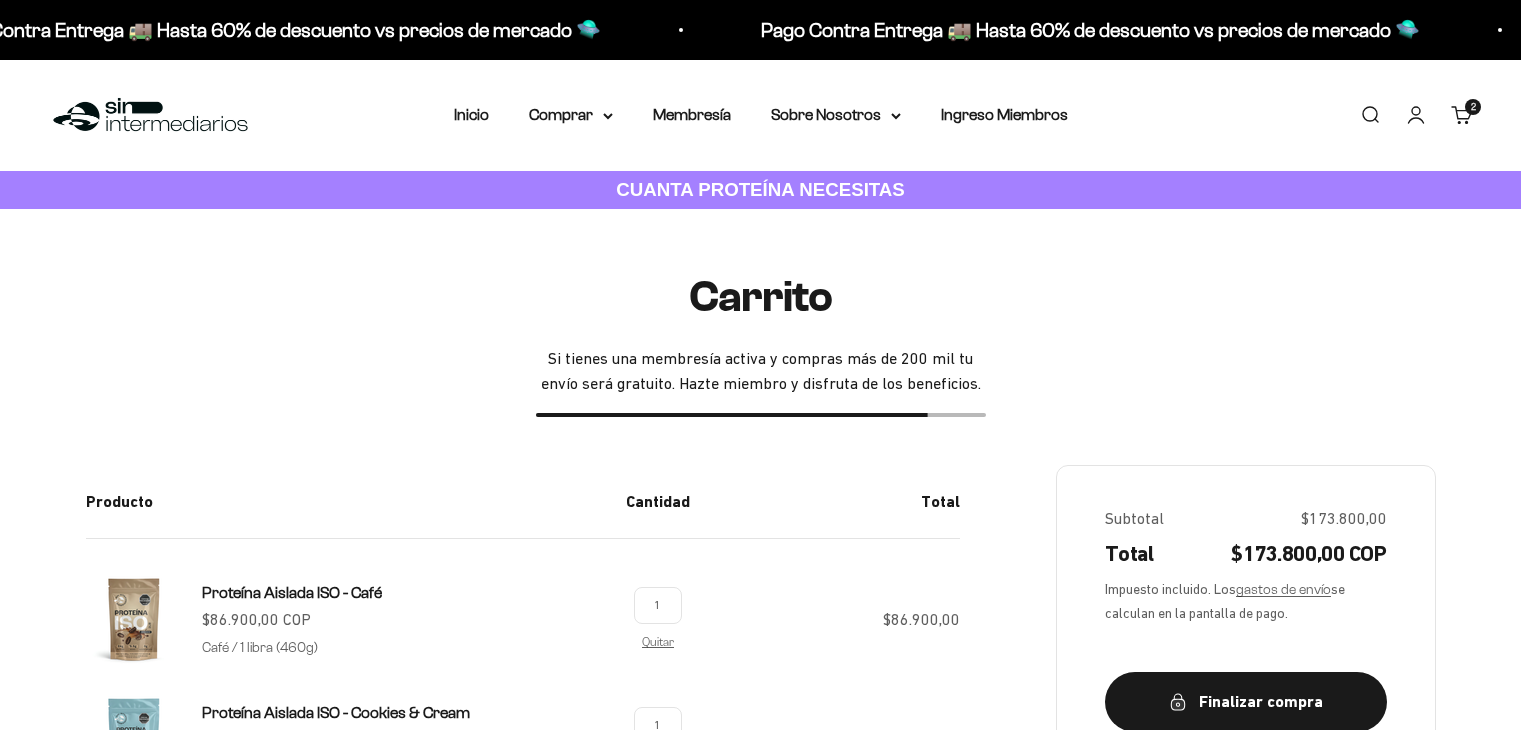 scroll, scrollTop: 0, scrollLeft: 0, axis: both 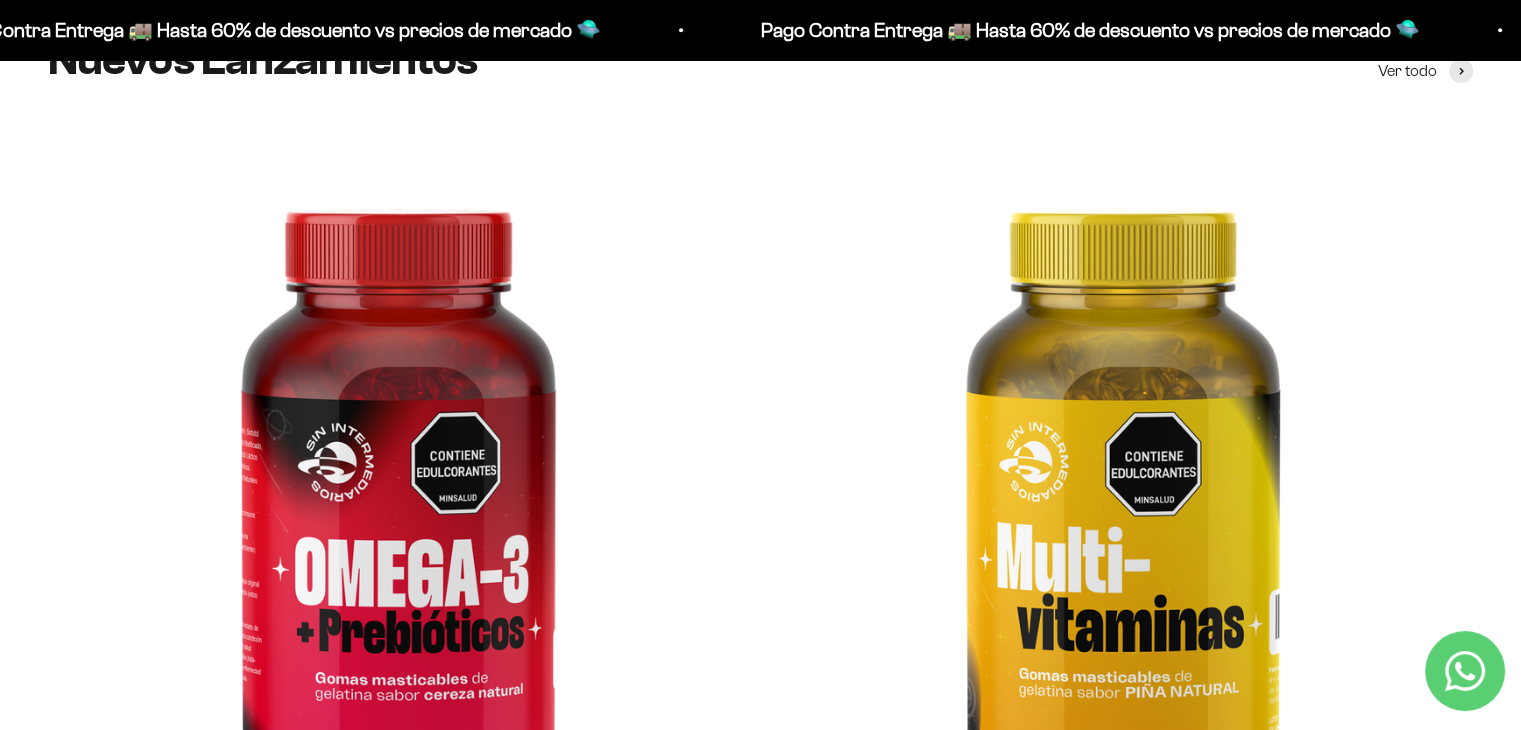 drag, startPoint x: 1530, startPoint y: 58, endPoint x: 1528, endPoint y: 309, distance: 251.00797 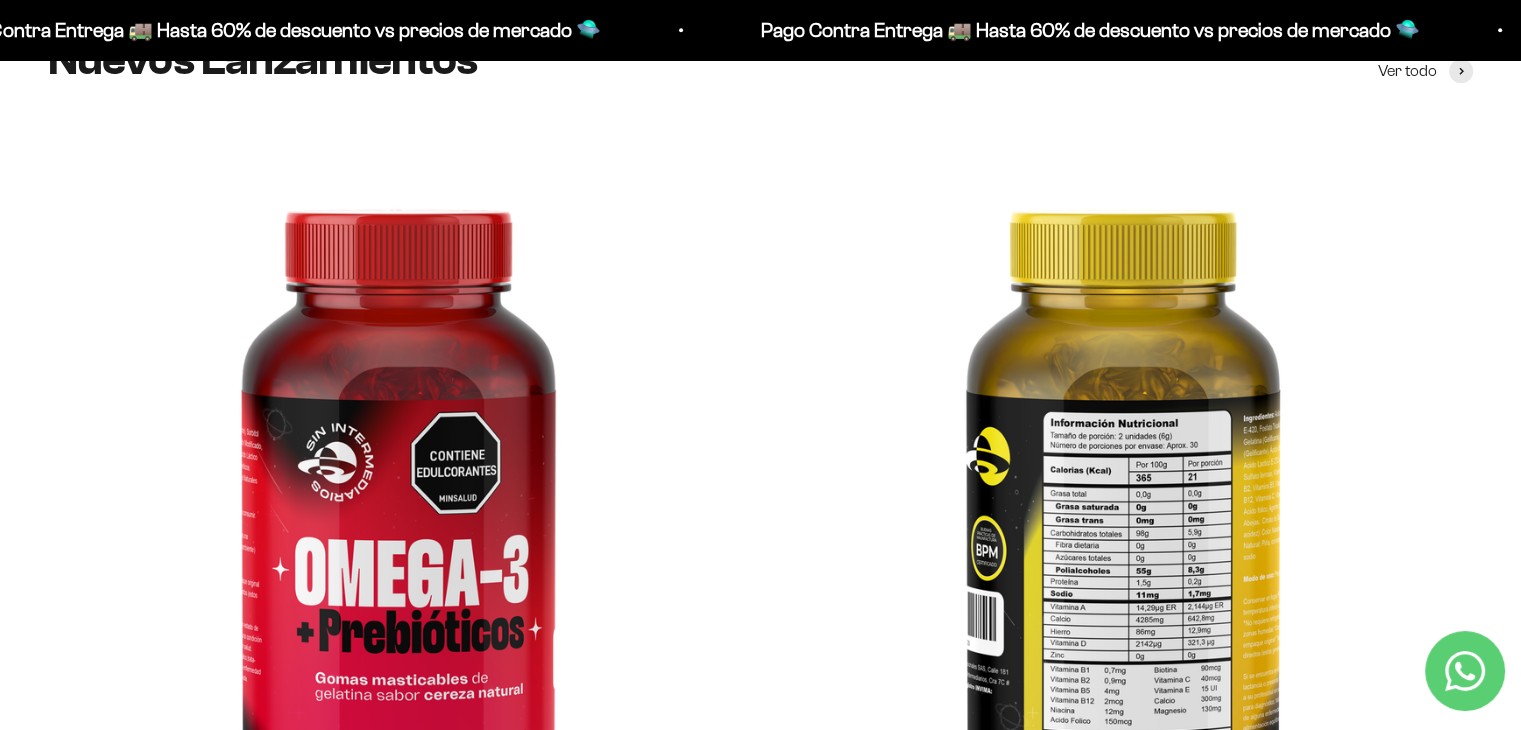 click at bounding box center (1123, 482) 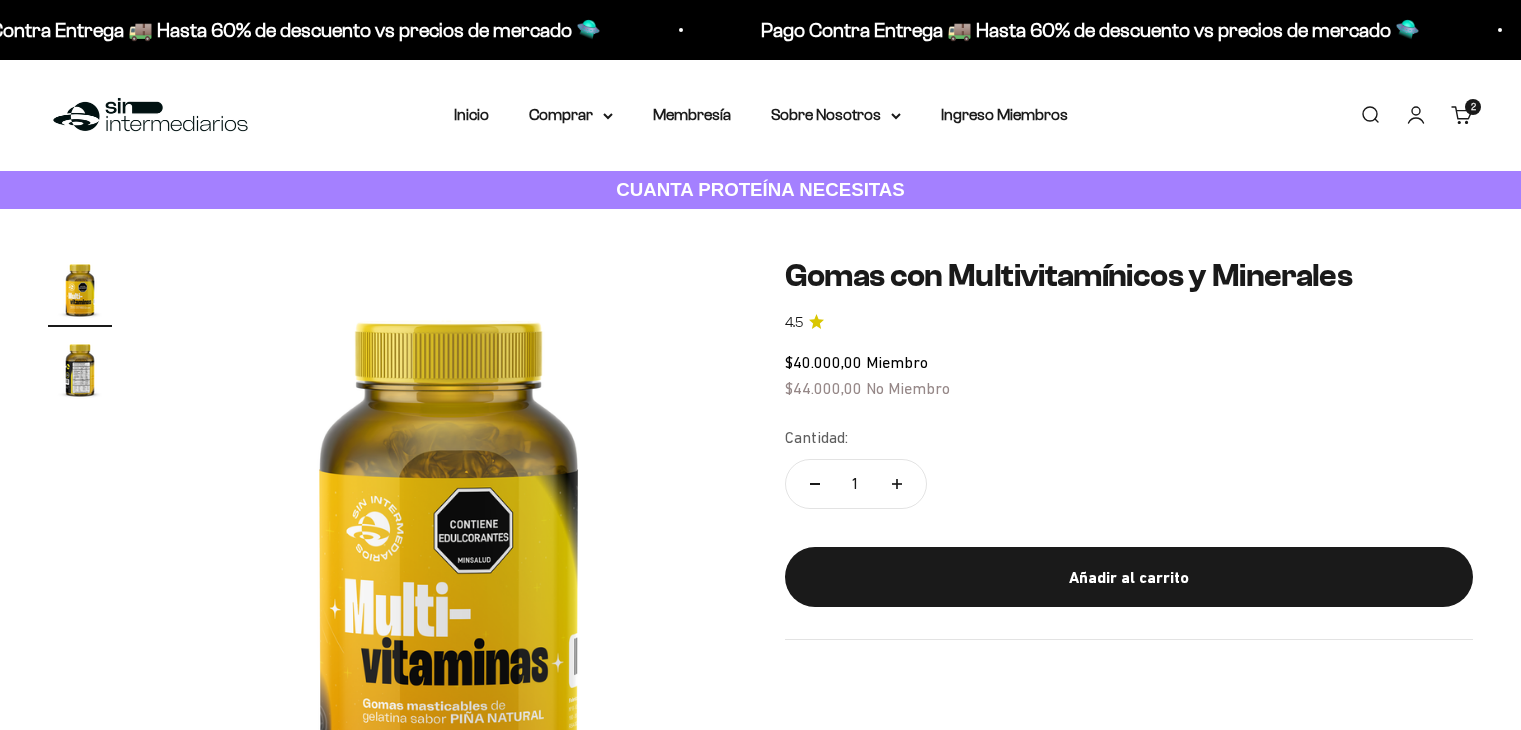 scroll, scrollTop: 0, scrollLeft: 0, axis: both 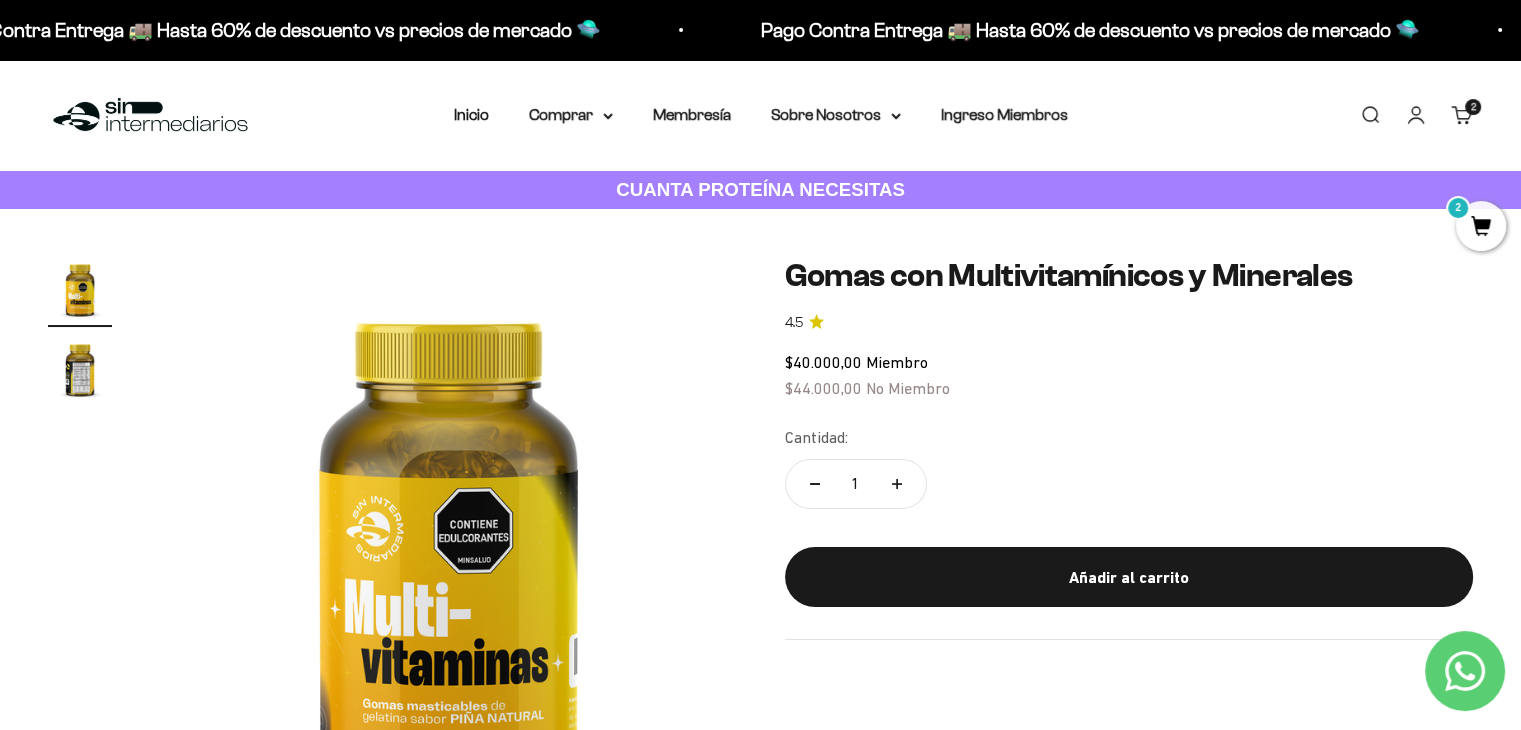 click at bounding box center (80, 369) 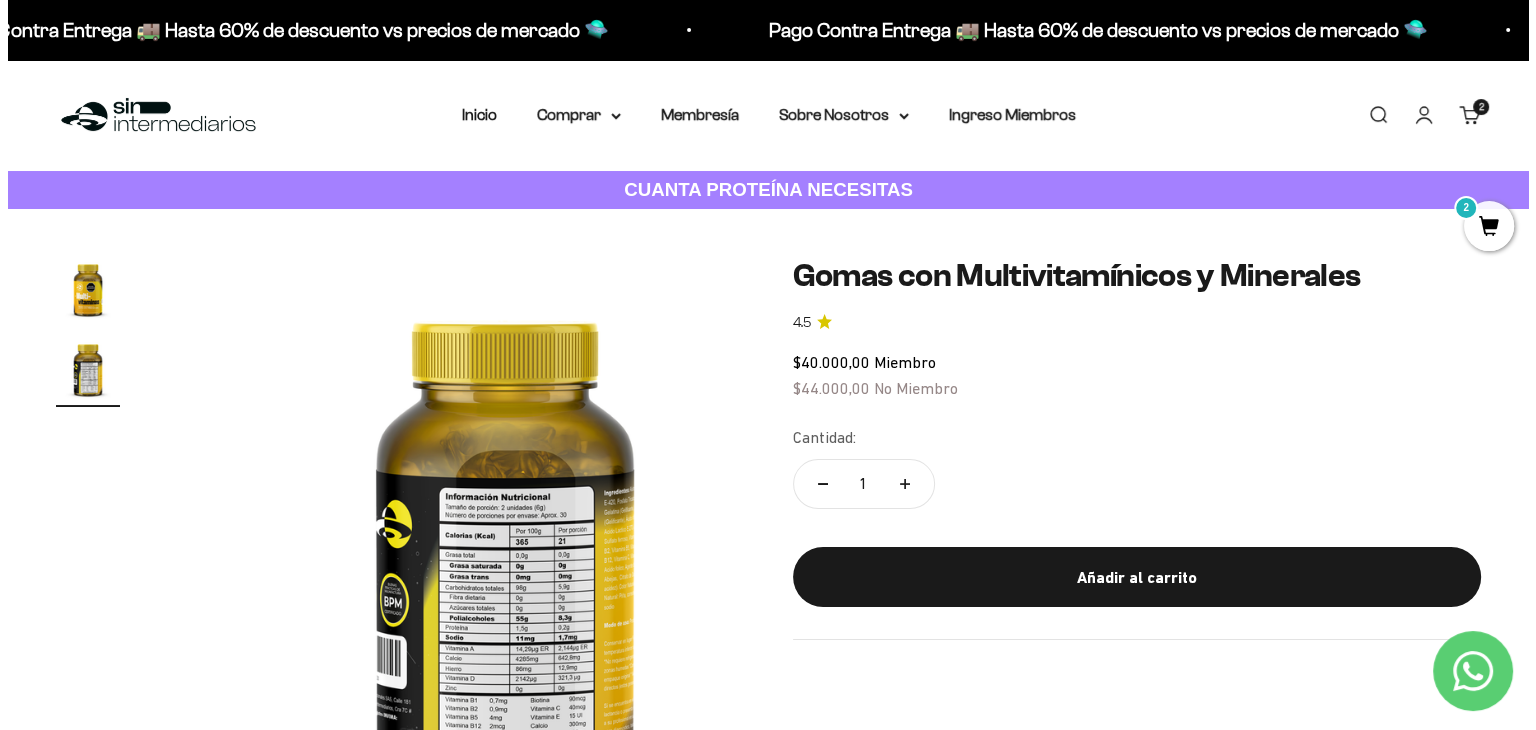 scroll, scrollTop: 0, scrollLeft: 600, axis: horizontal 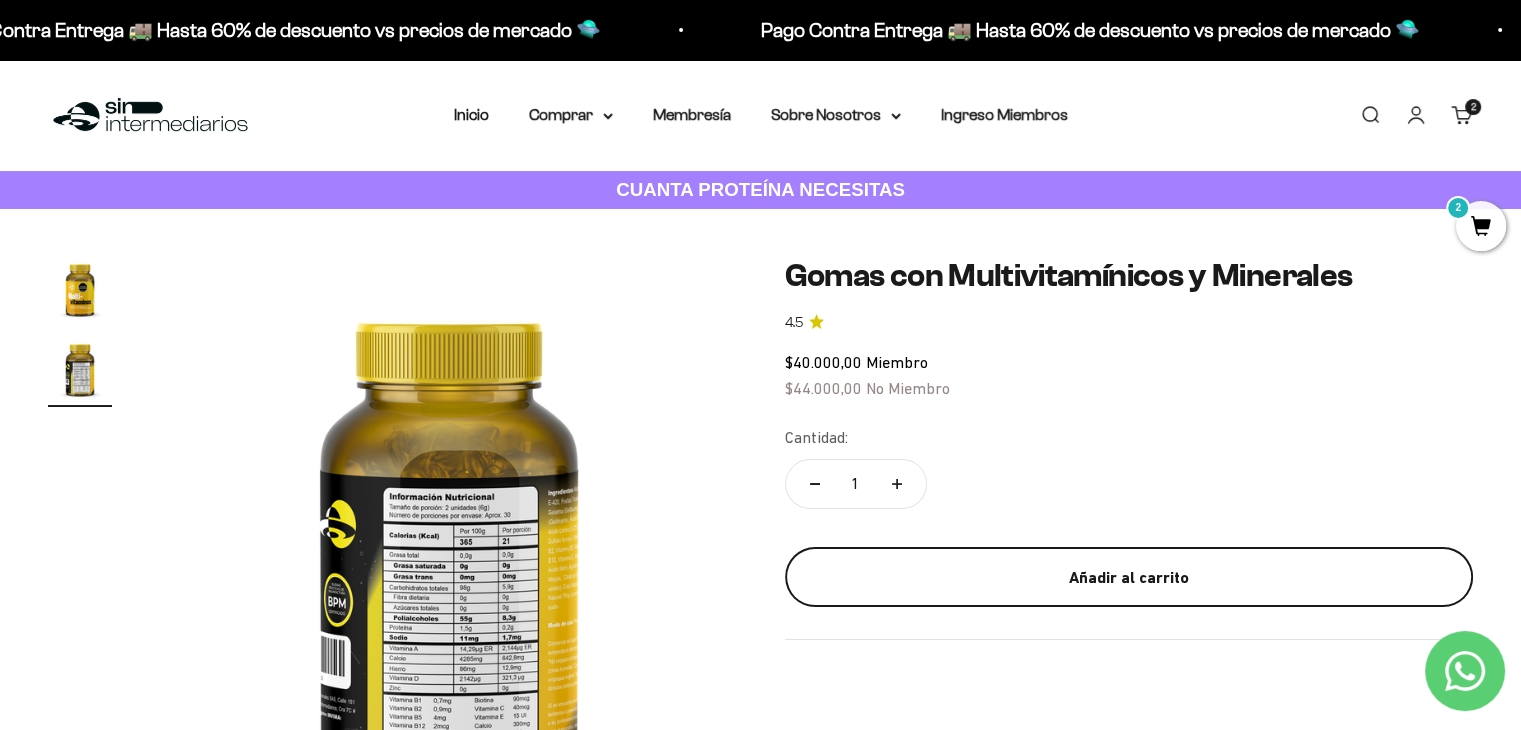 click on "Añadir al carrito" at bounding box center (1129, 578) 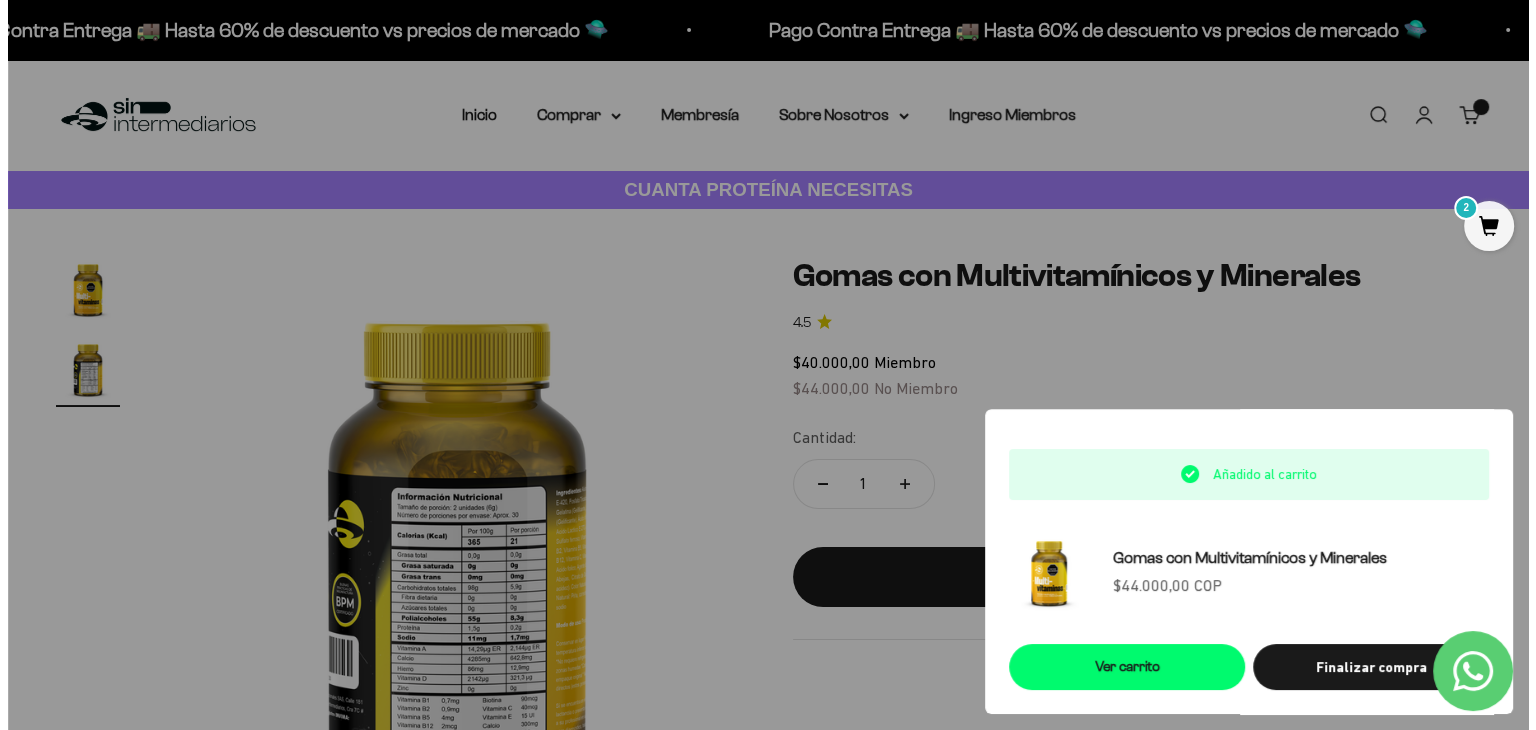 scroll, scrollTop: 0, scrollLeft: 608, axis: horizontal 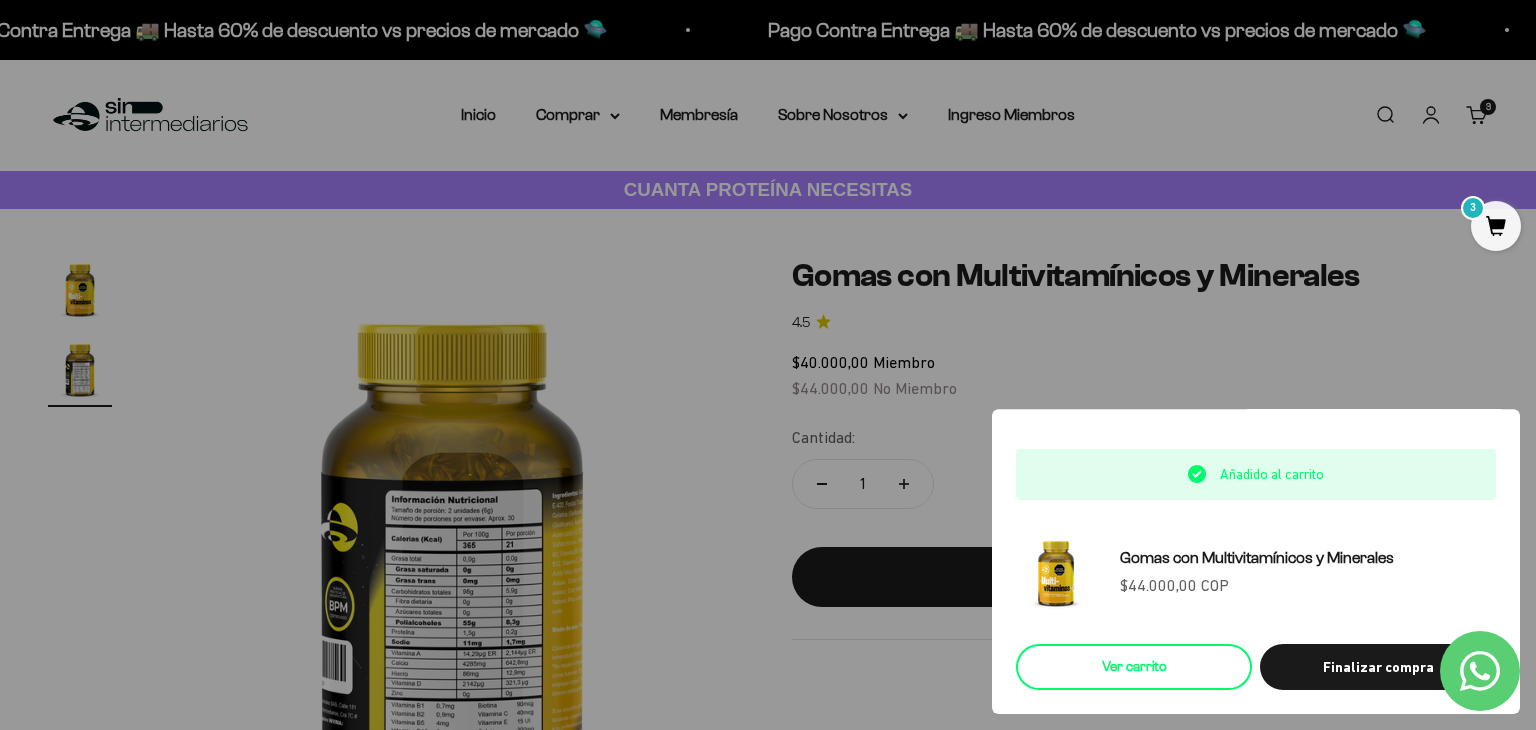 click on "Ver carrito" at bounding box center [1134, 667] 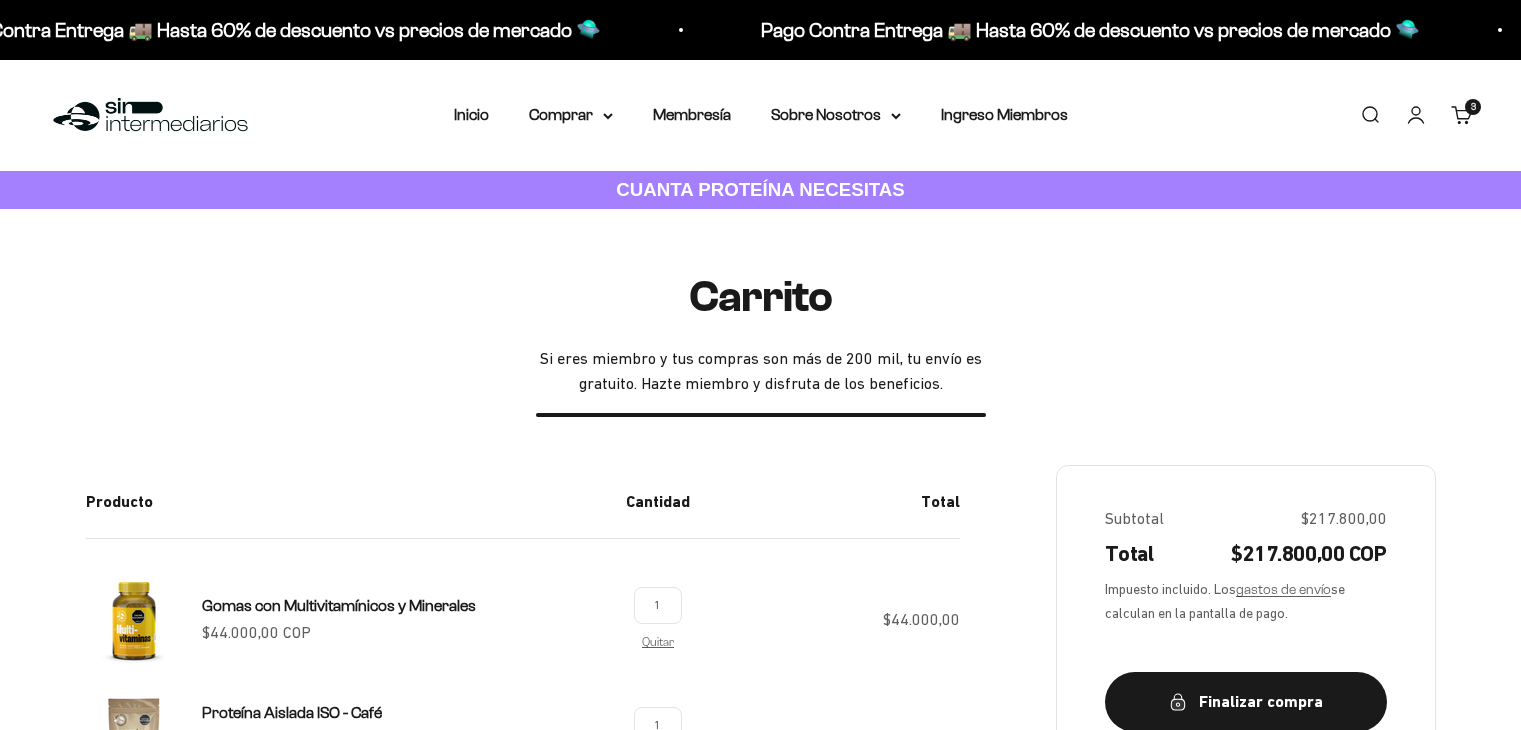 scroll, scrollTop: 0, scrollLeft: 0, axis: both 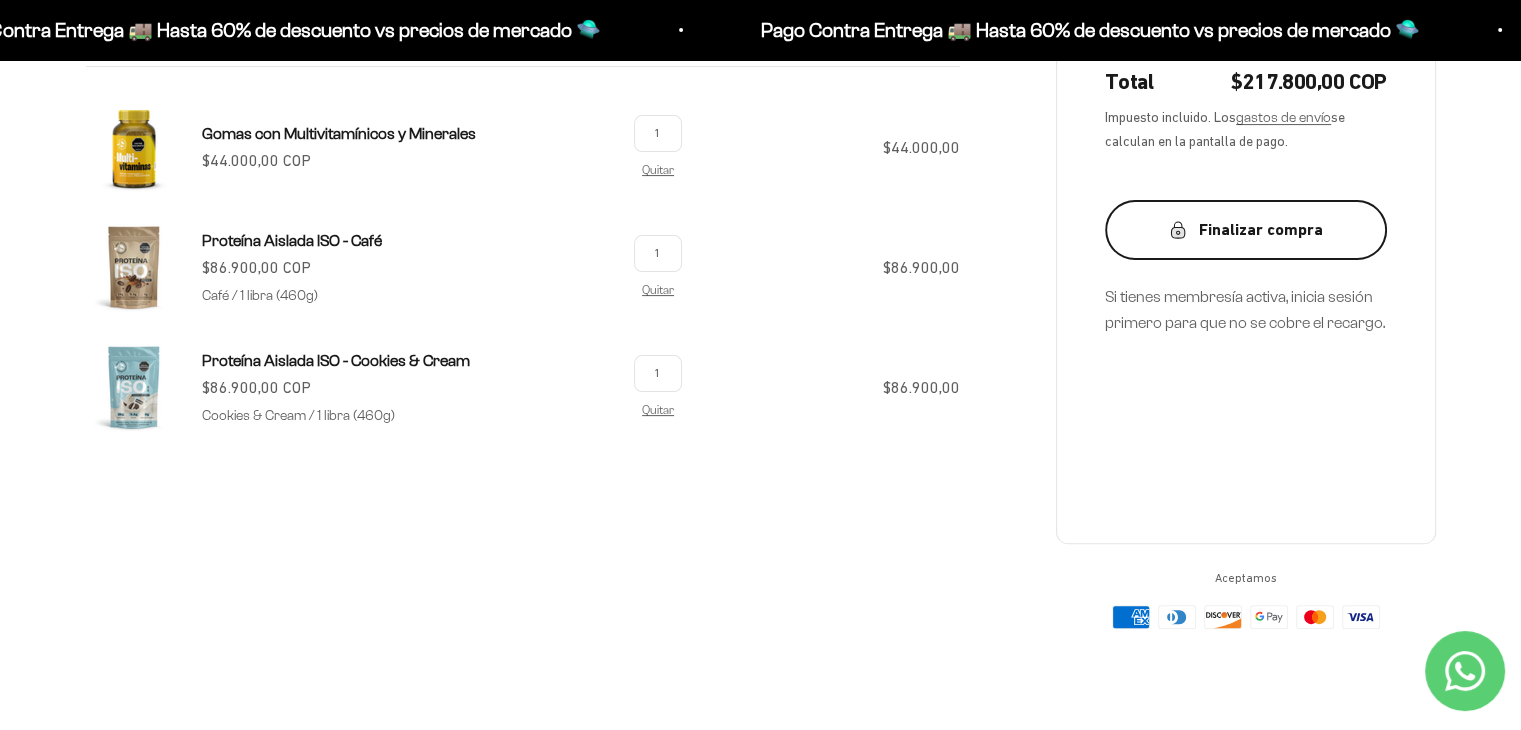 click on "Finalizar compra" at bounding box center [1246, 230] 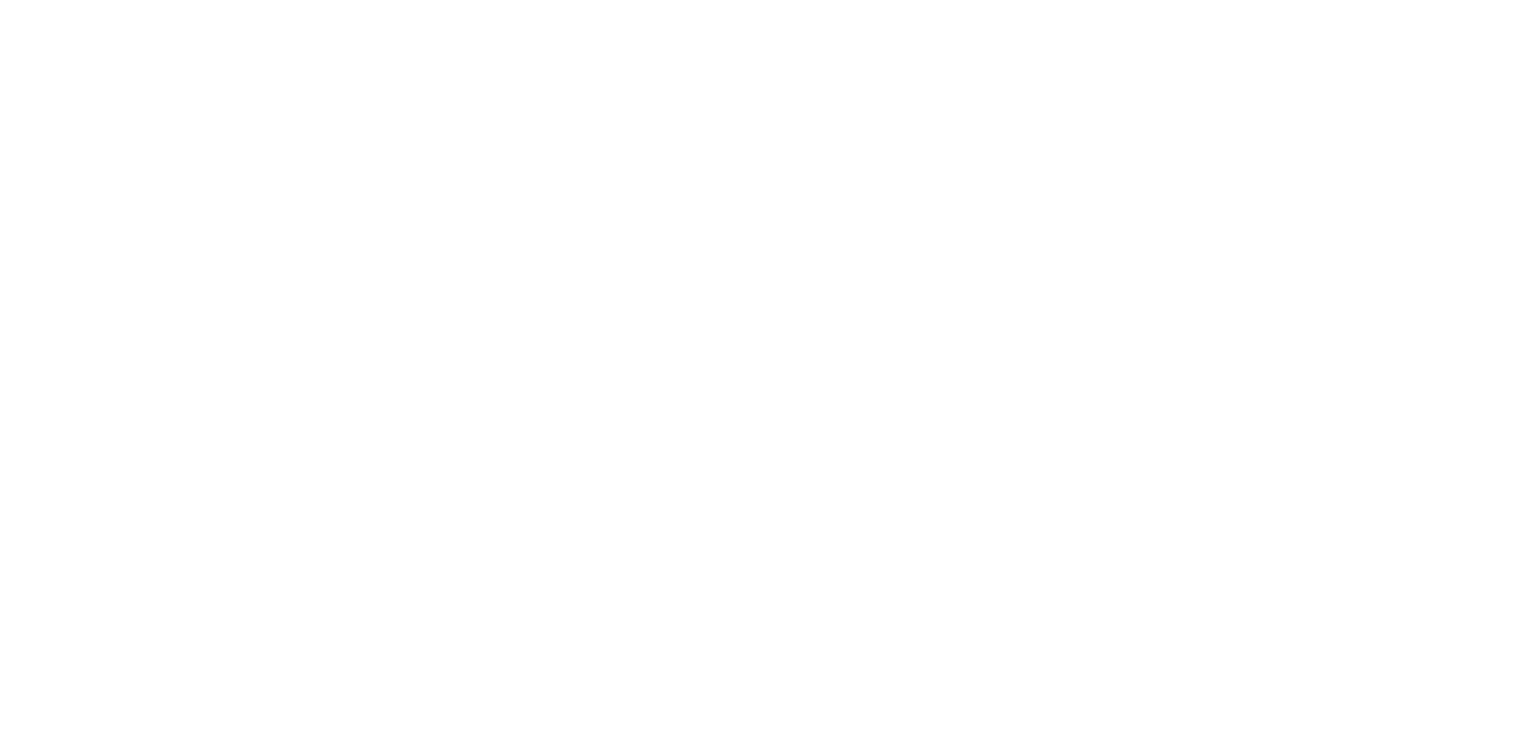 scroll, scrollTop: 0, scrollLeft: 0, axis: both 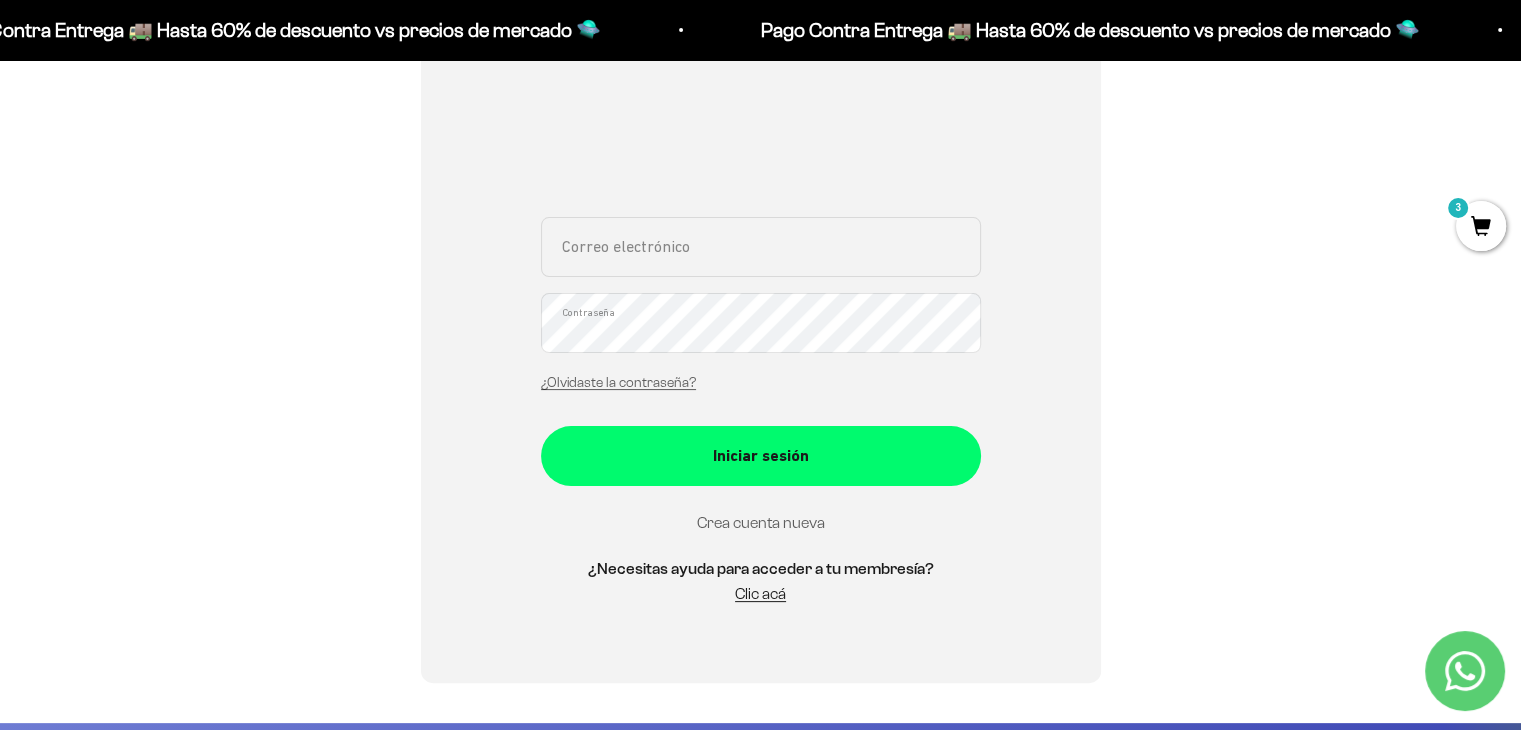 click on "Crea cuenta nueva" at bounding box center (761, 522) 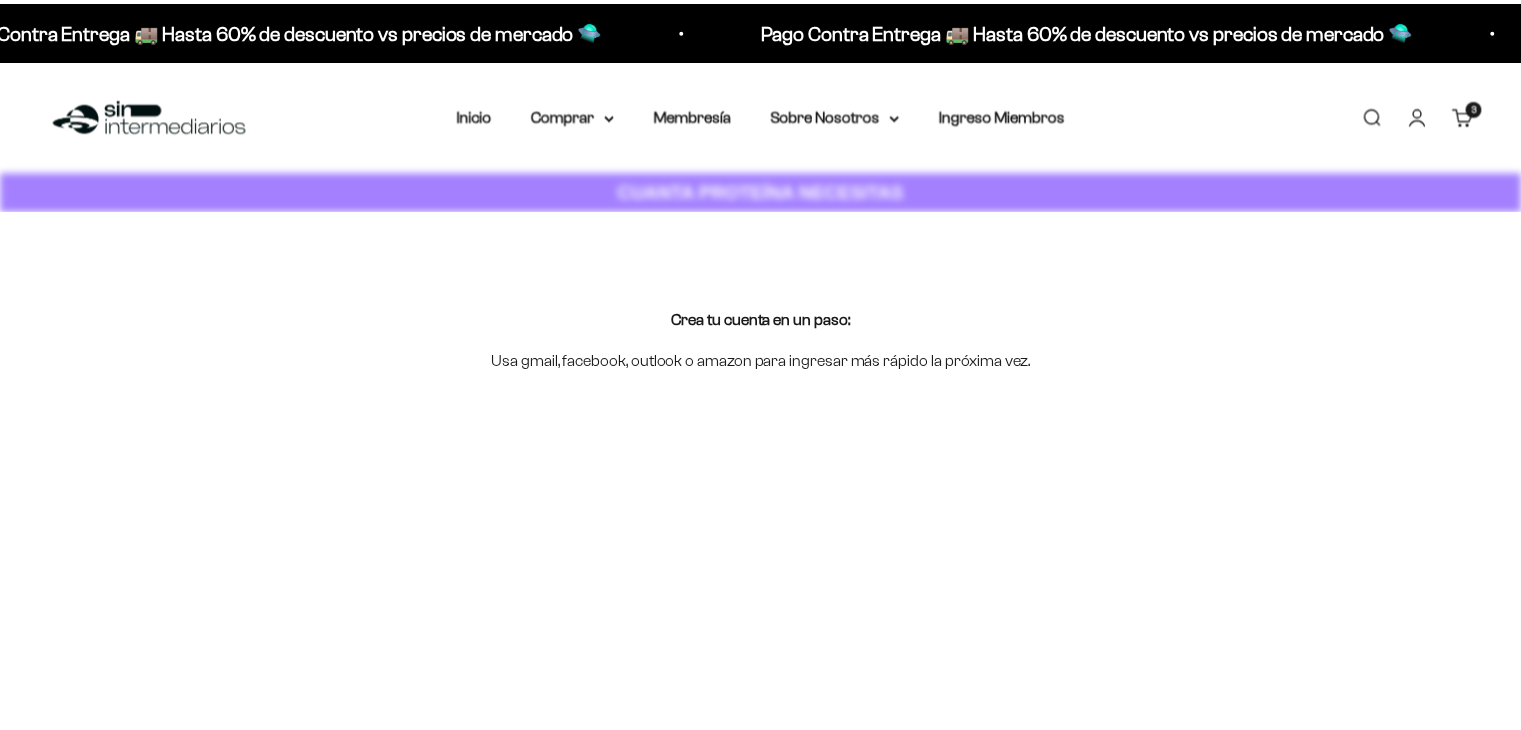 scroll, scrollTop: 0, scrollLeft: 0, axis: both 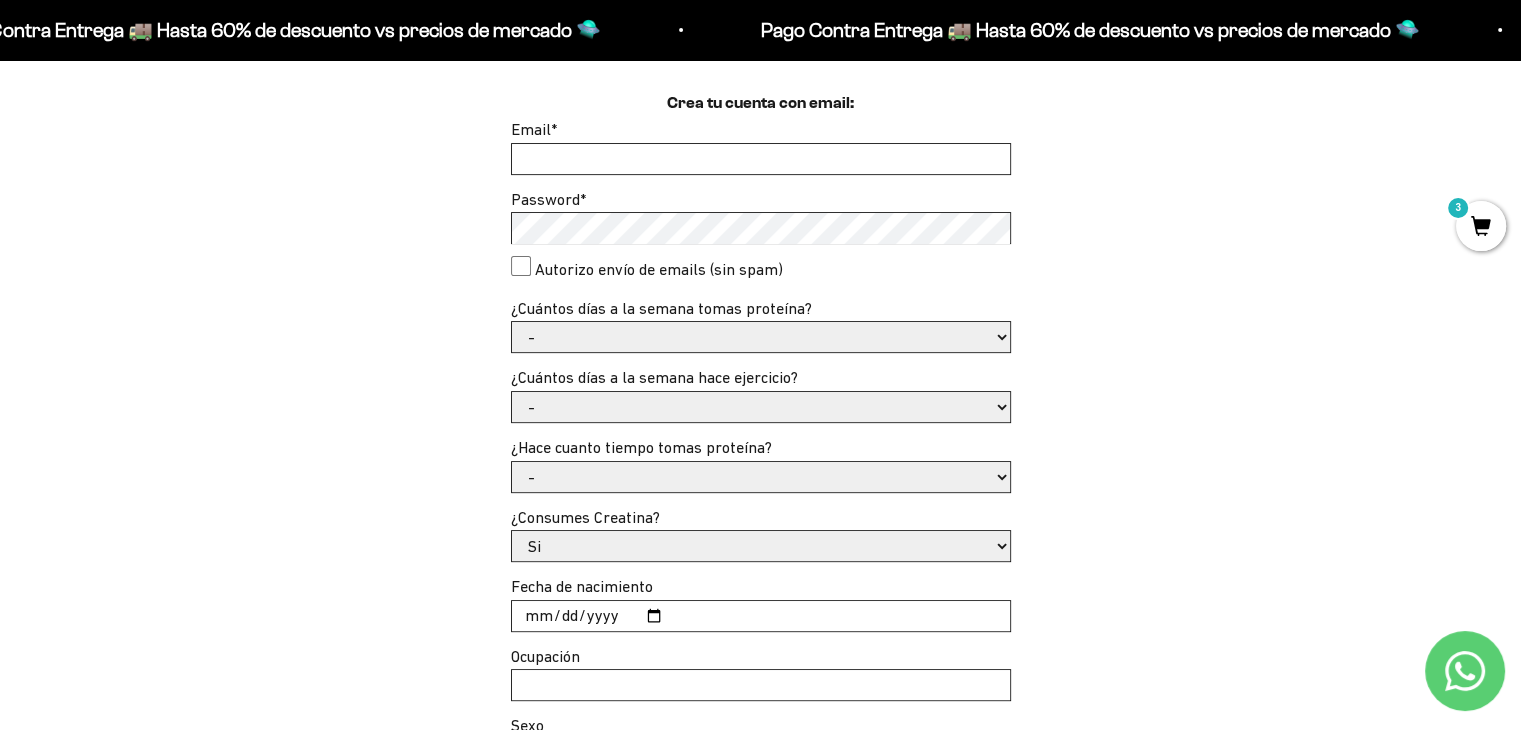 click on "Email
*" at bounding box center [761, 159] 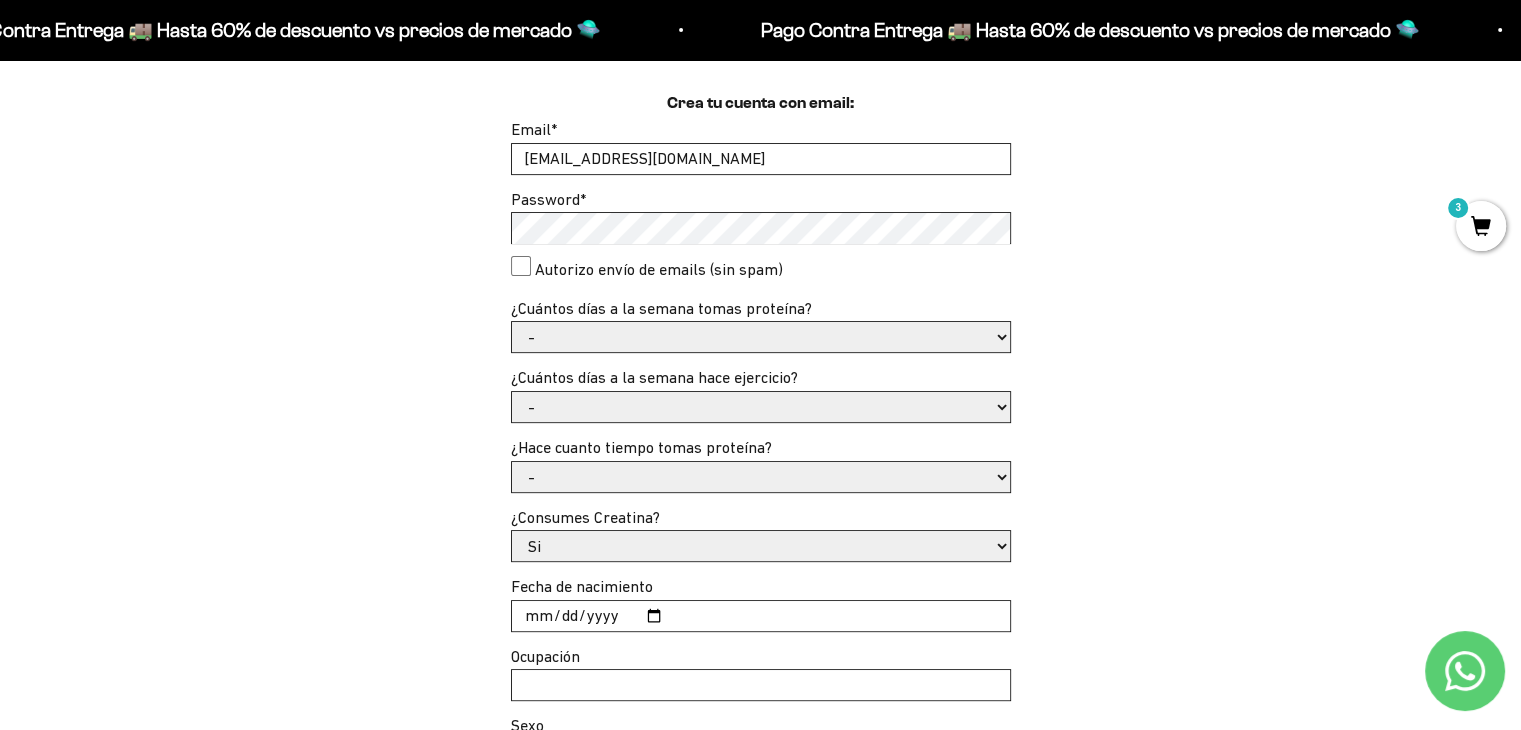 type on "[EMAIL_ADDRESS][DOMAIN_NAME]" 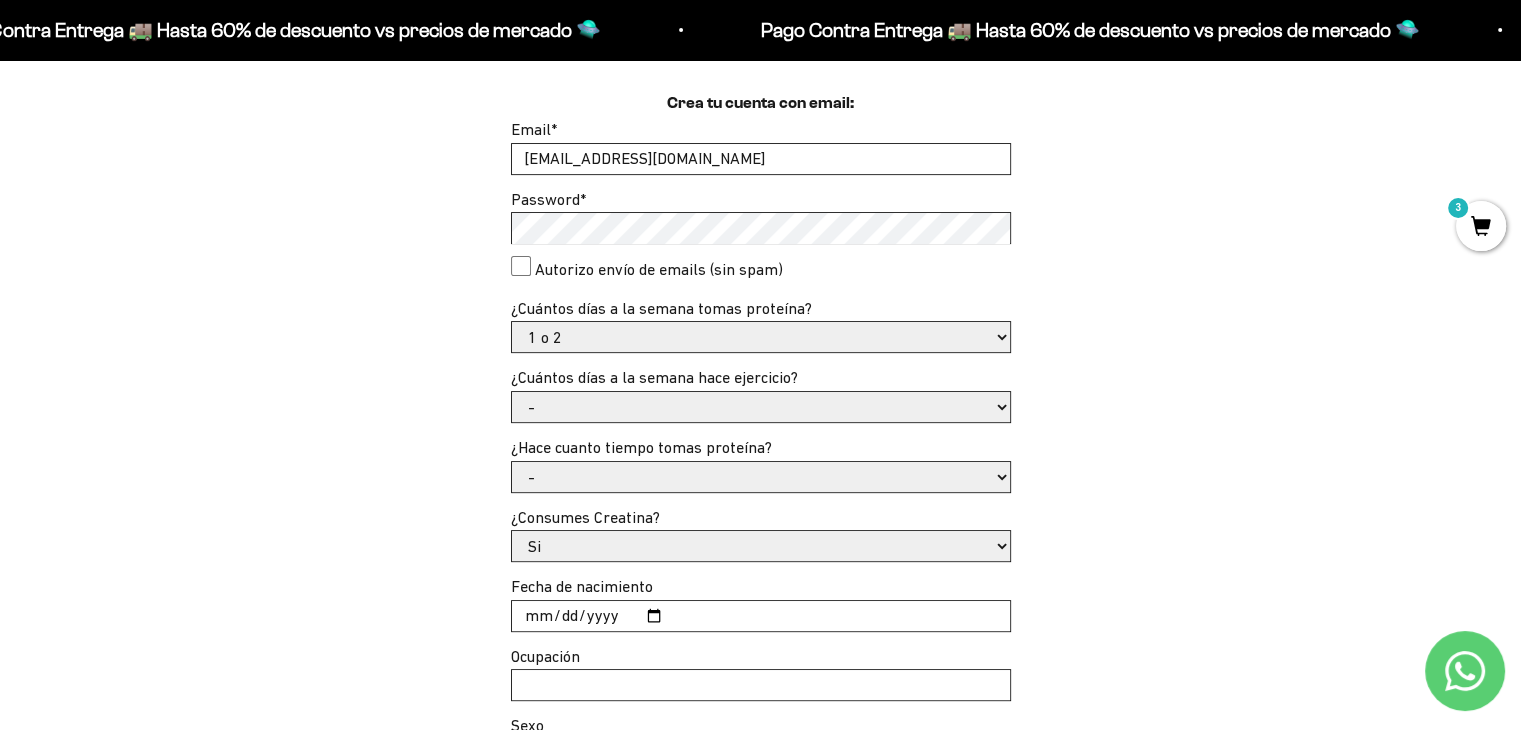 click on "-
1 o 2
3 a 5
6 o 7" at bounding box center (761, 337) 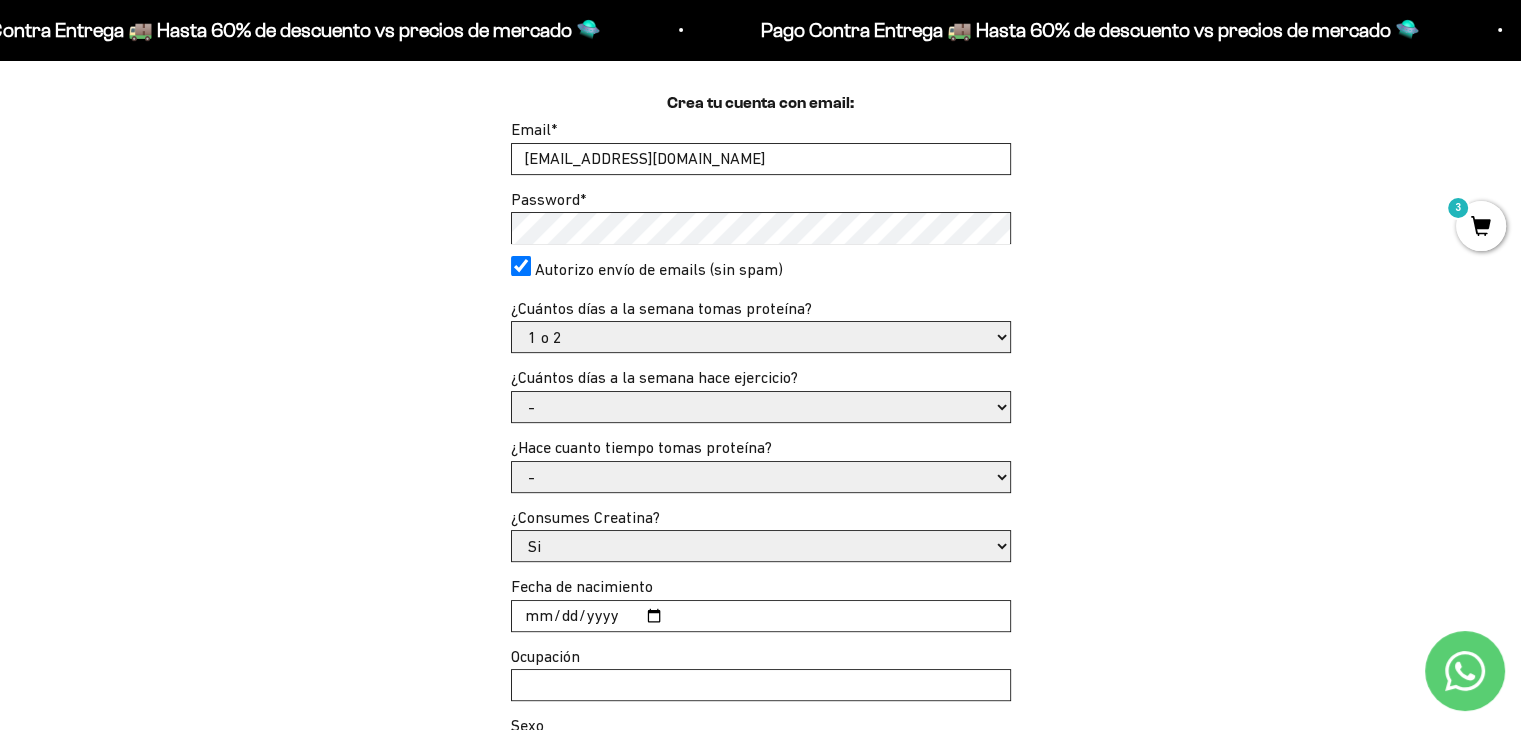 click on "-
No hago
1 a 2 días
3 a 5 días
6 o 7 días" at bounding box center (761, 407) 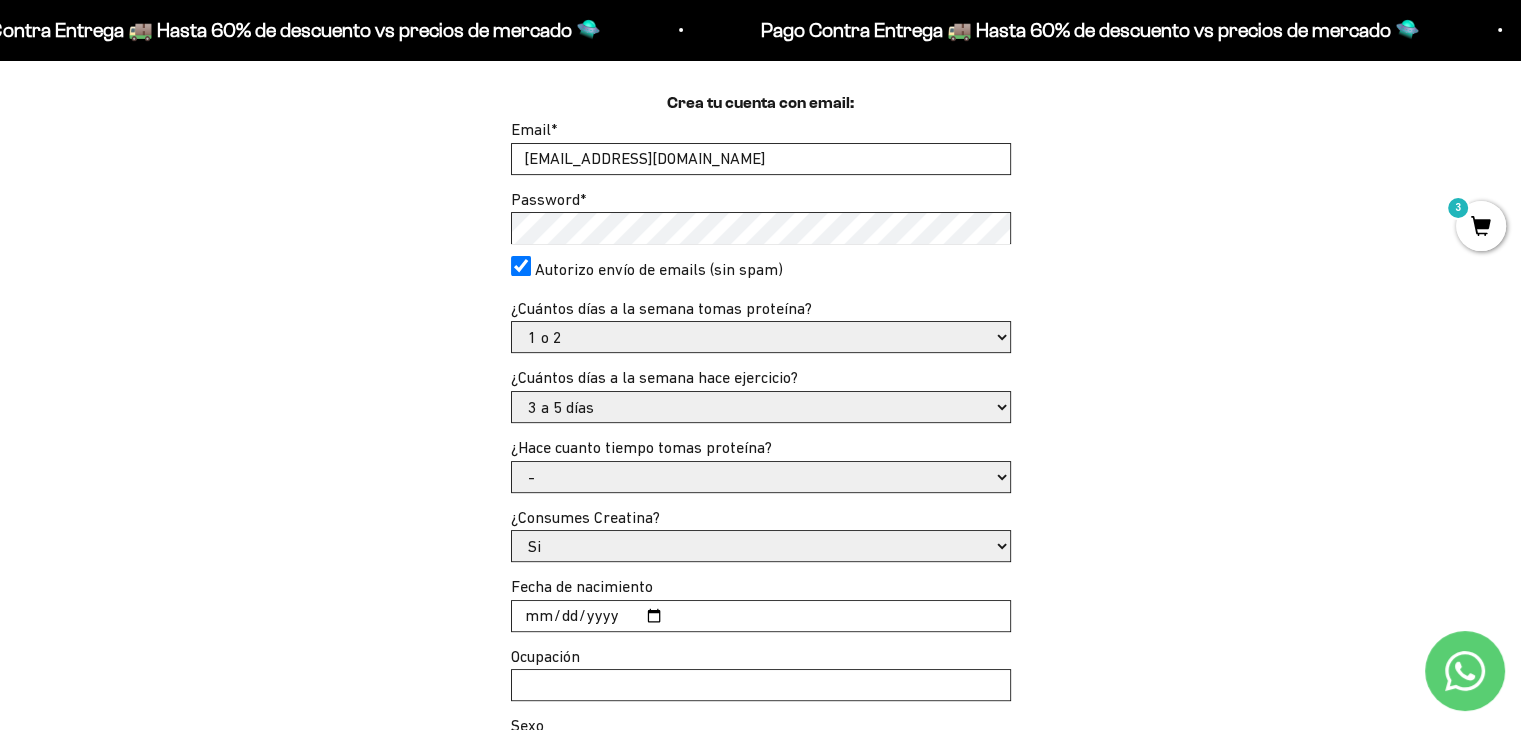 click on "-
No hago
1 a 2 días
3 a 5 días
6 o 7 días" at bounding box center (761, 407) 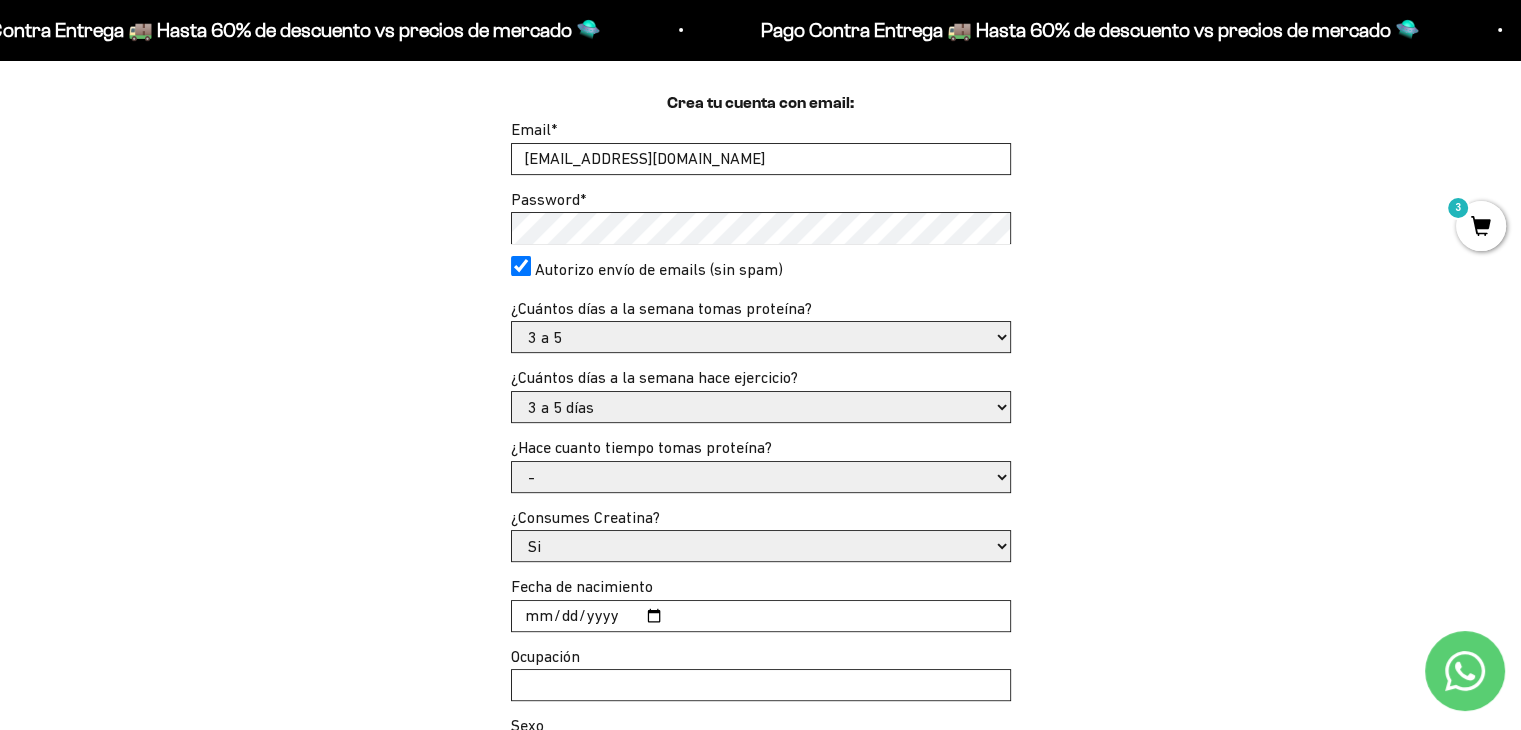 click on "-
1 o 2
3 a 5
6 o 7" at bounding box center [761, 337] 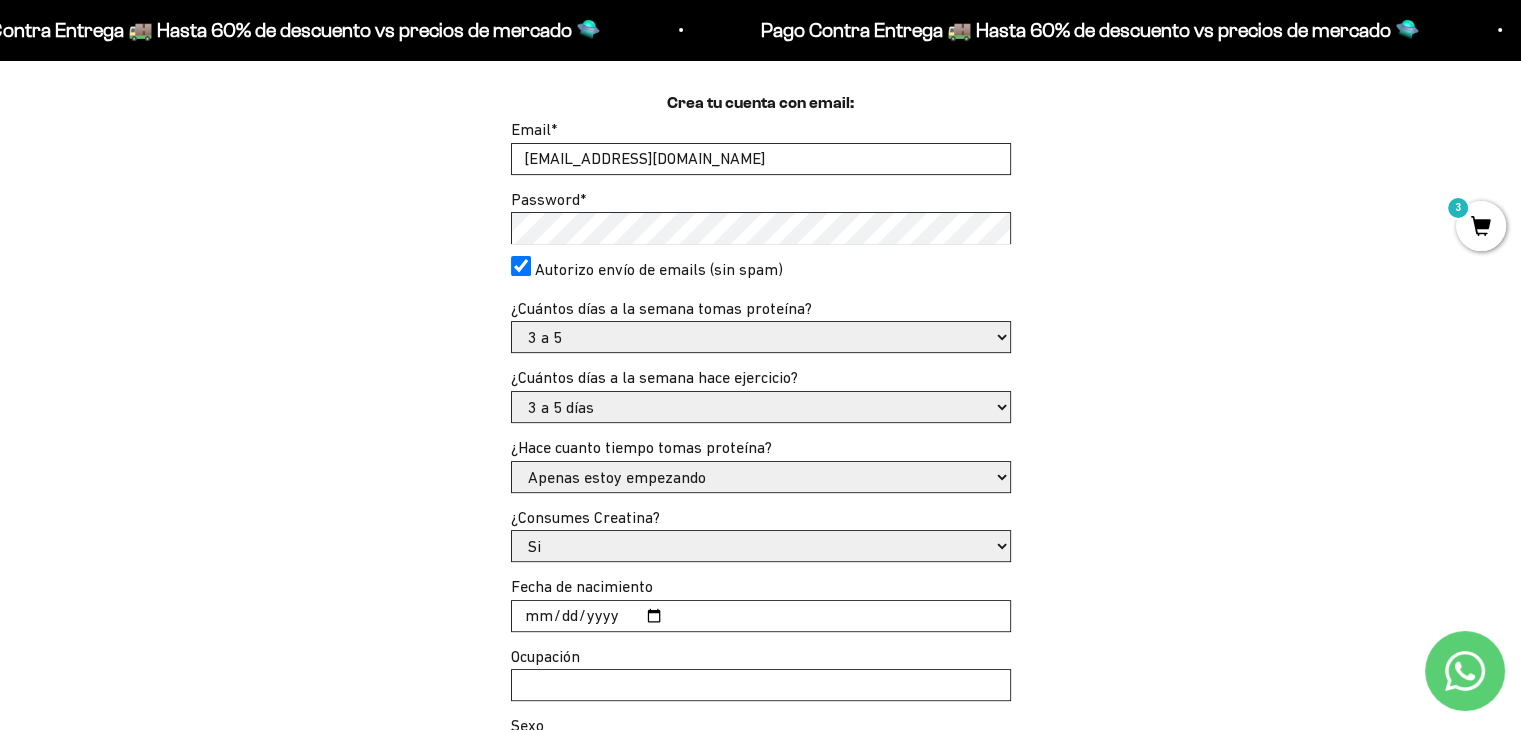 click on "-
Apenas estoy empezando
Menos de 6 meses
Hace más de 6 meses
Hace más de un año" at bounding box center (761, 477) 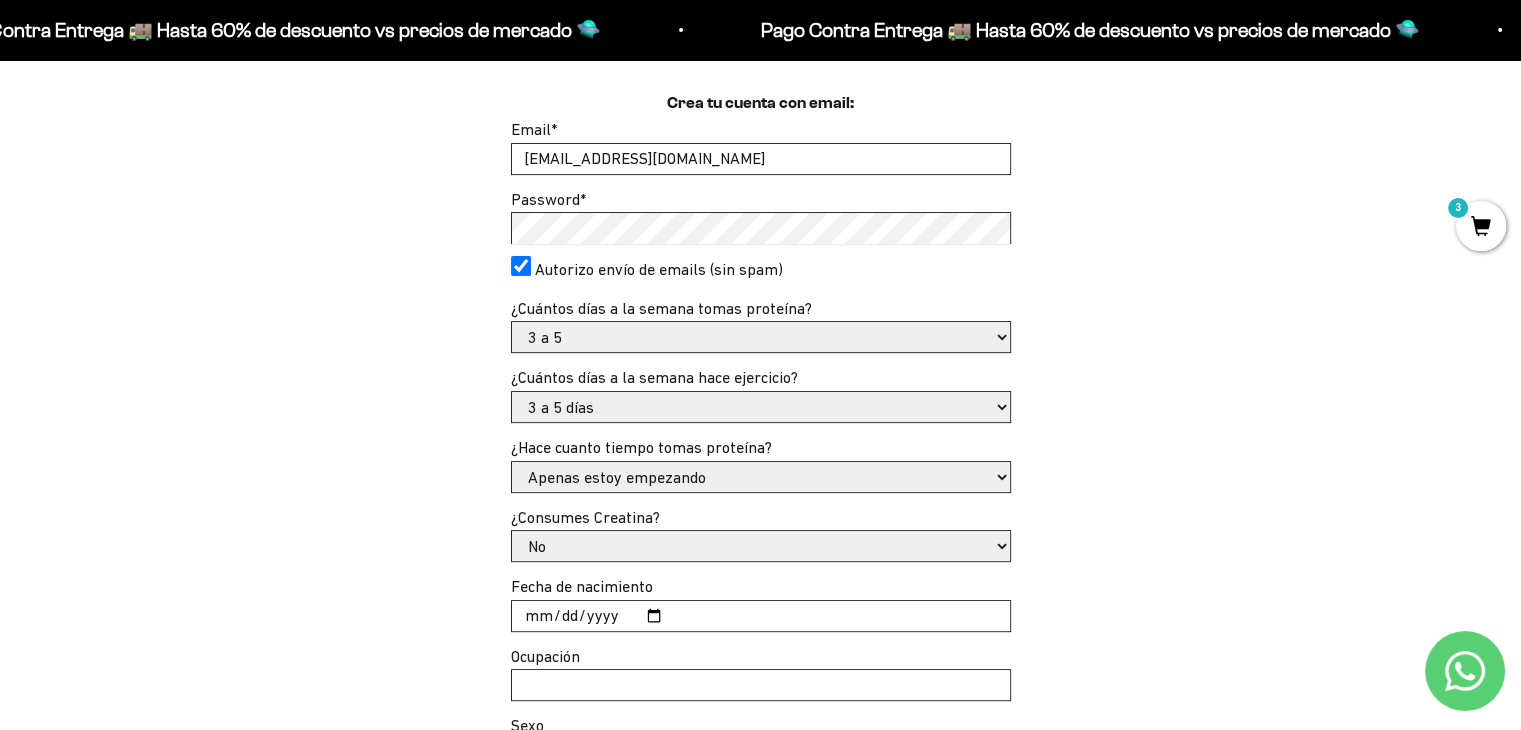 click on "Si
No" at bounding box center [761, 546] 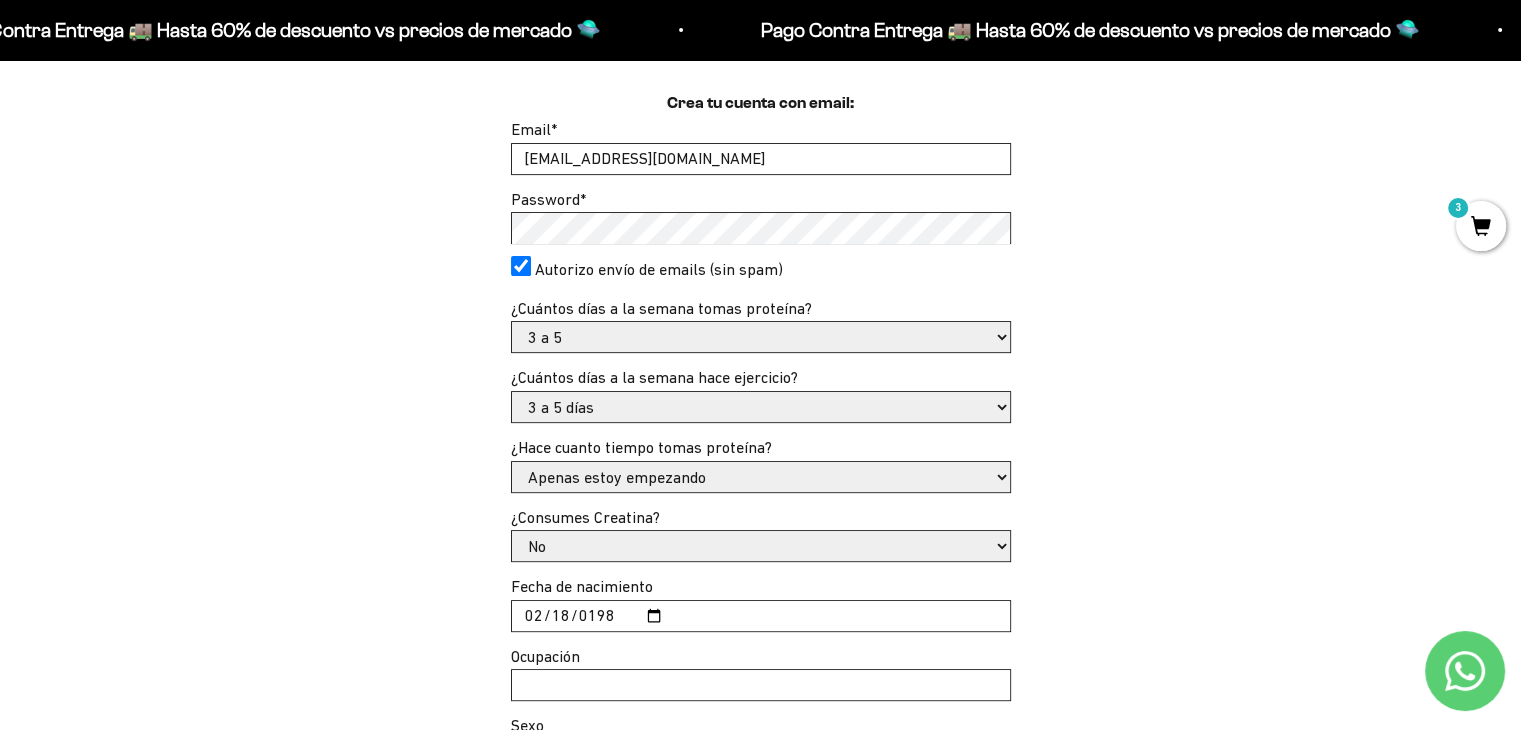 type on "[DATE]" 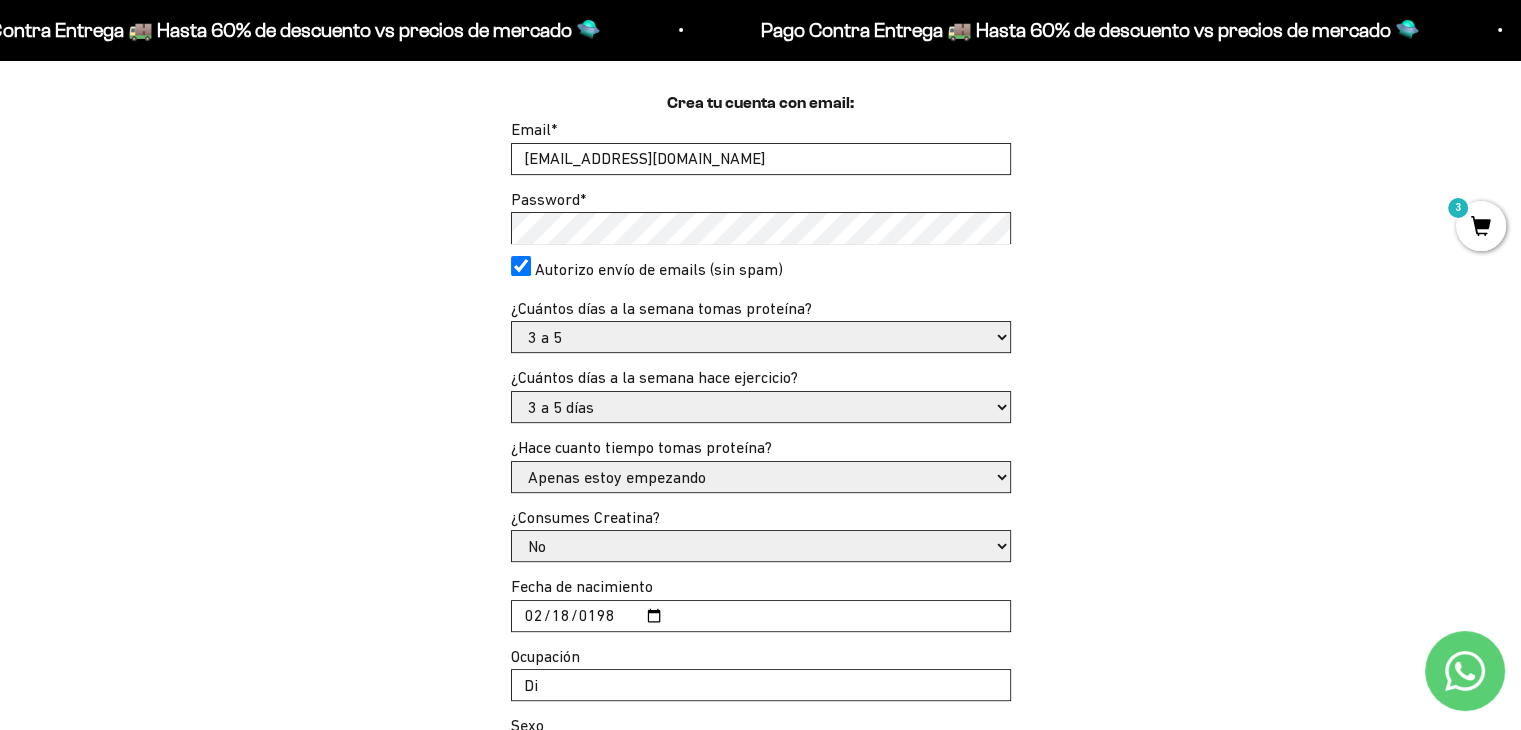 type on "D" 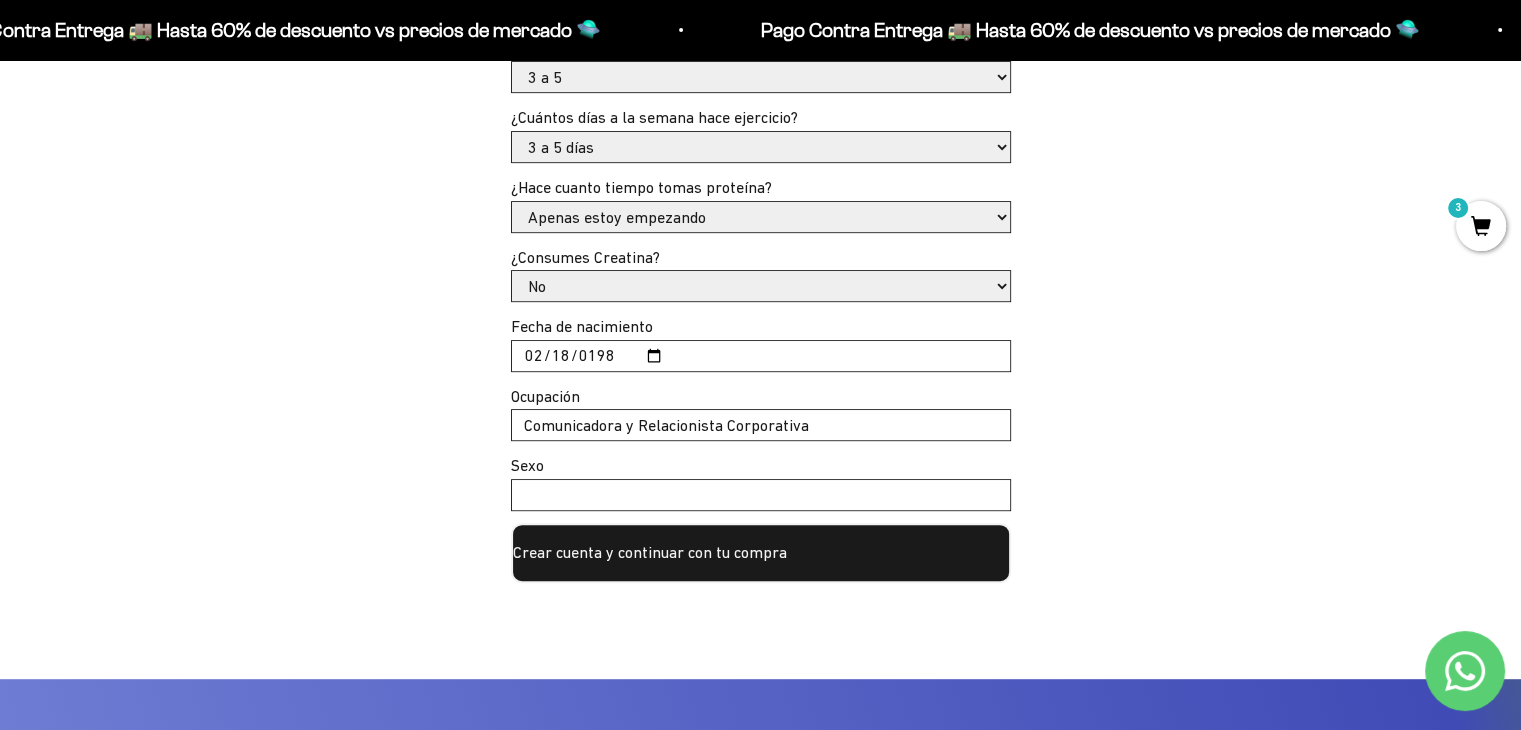 scroll, scrollTop: 849, scrollLeft: 0, axis: vertical 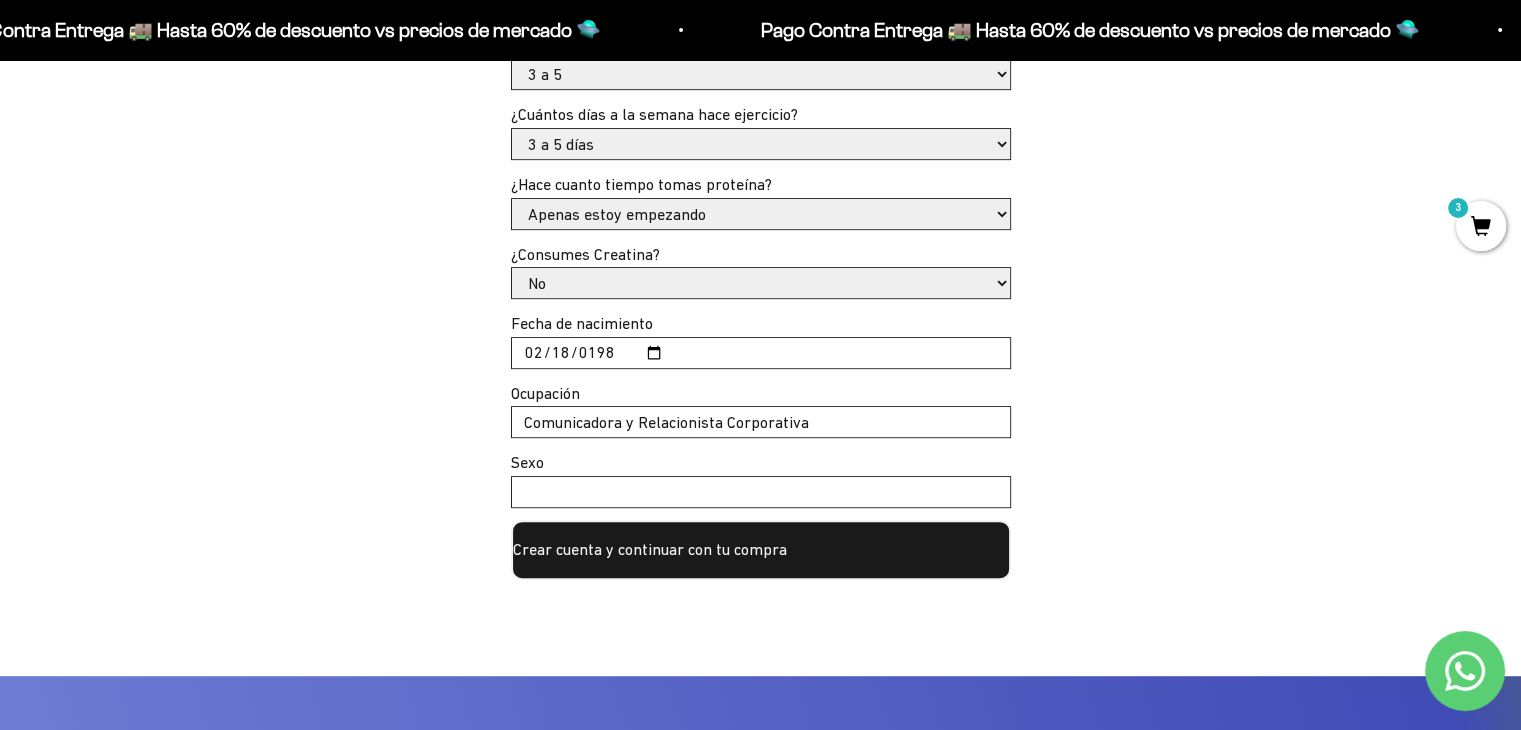 type on "Comunicadora y Relacionista Corporativa" 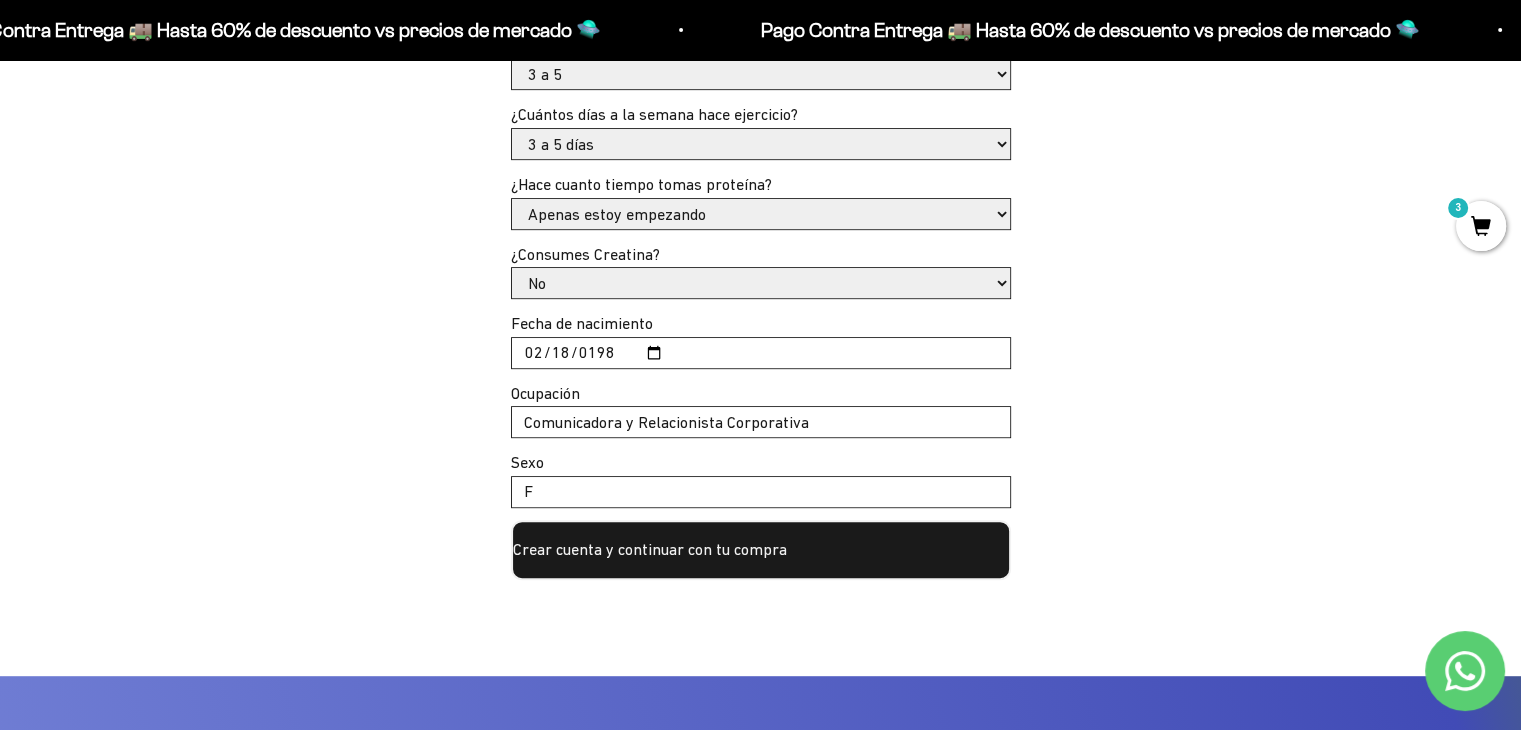 type on "F" 